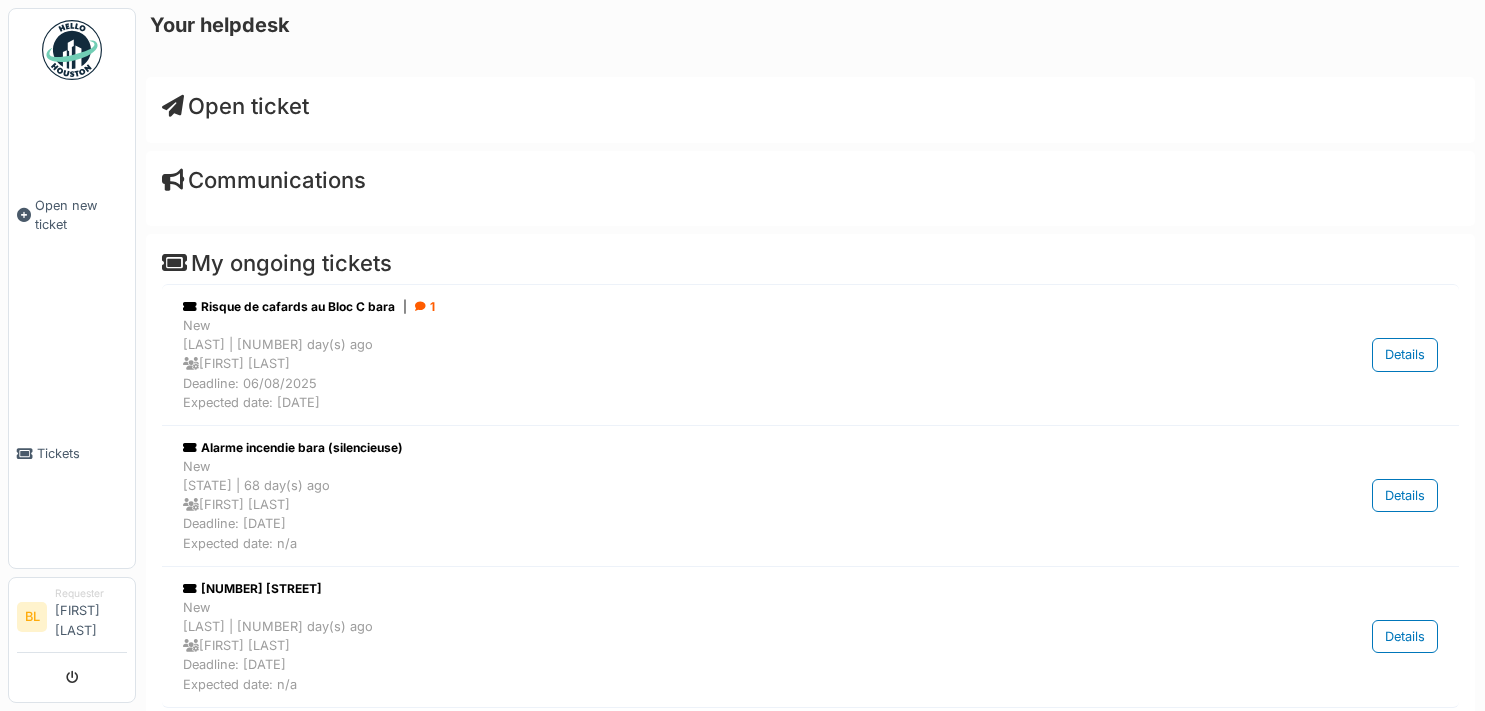 scroll, scrollTop: 0, scrollLeft: 0, axis: both 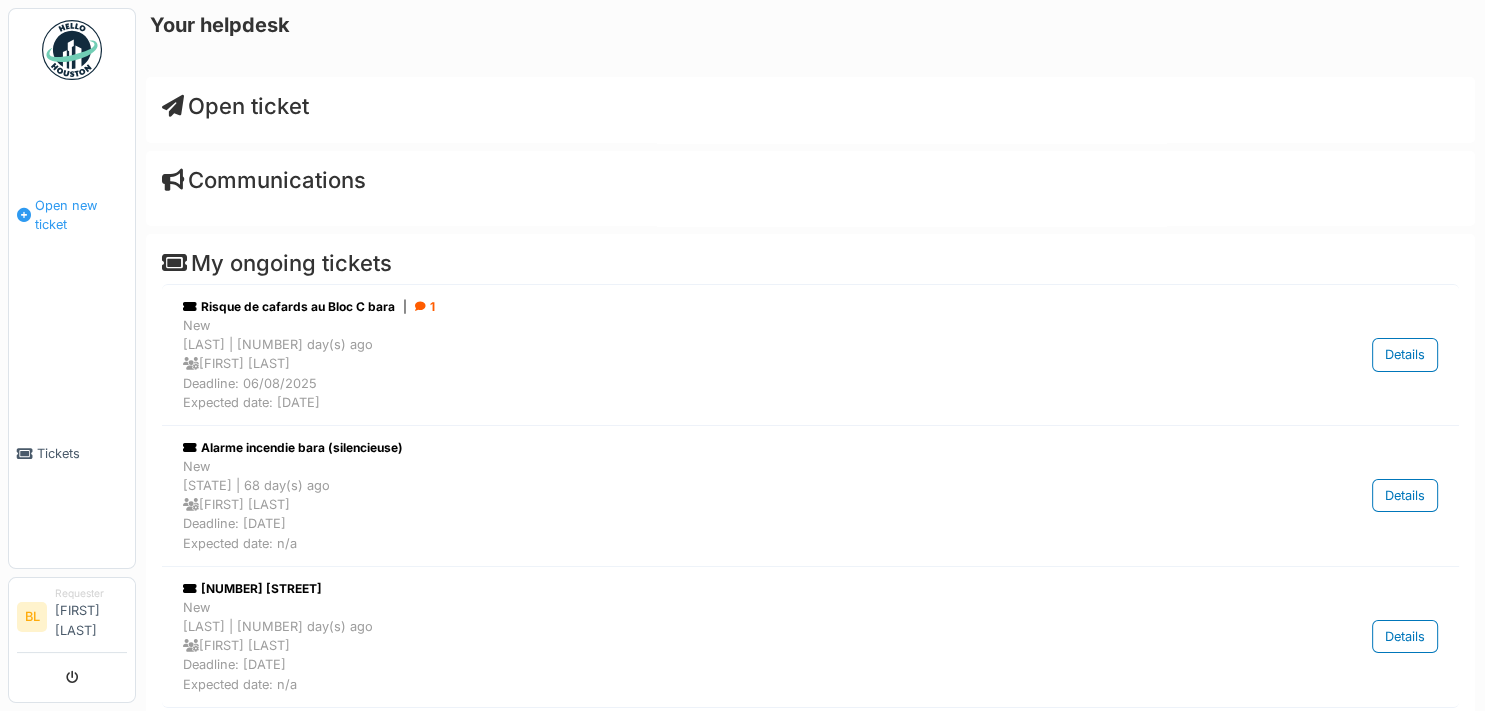 click on "Open new ticket" at bounding box center [81, 215] 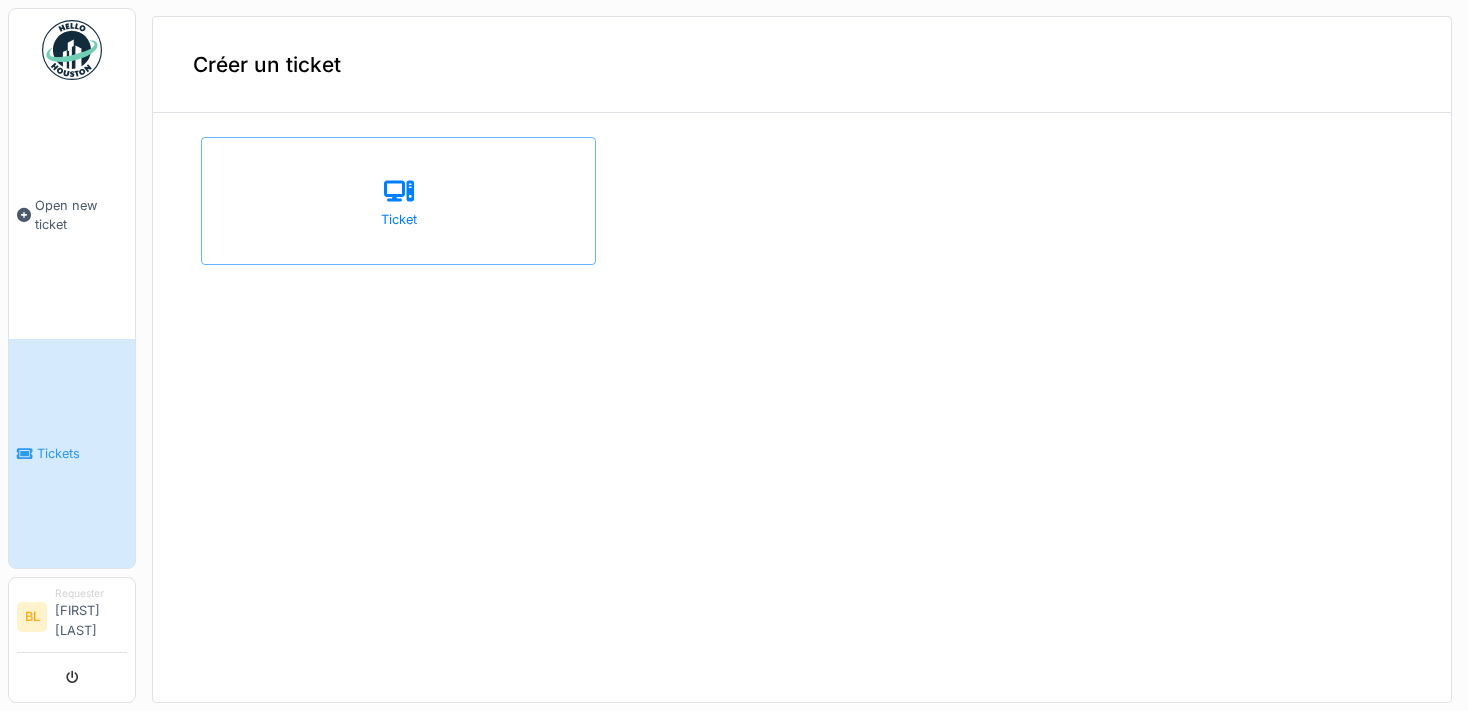 scroll, scrollTop: 0, scrollLeft: 0, axis: both 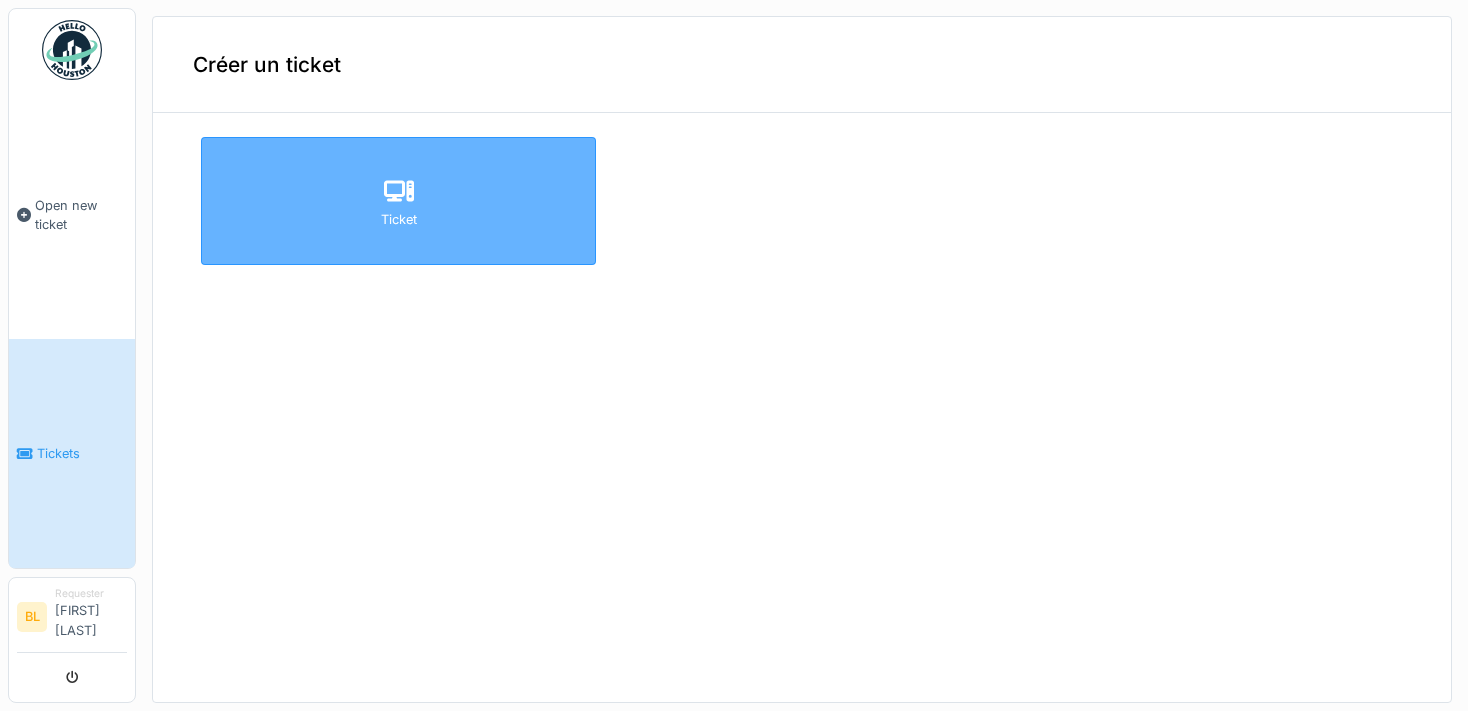 click on "Ticket" at bounding box center (399, 219) 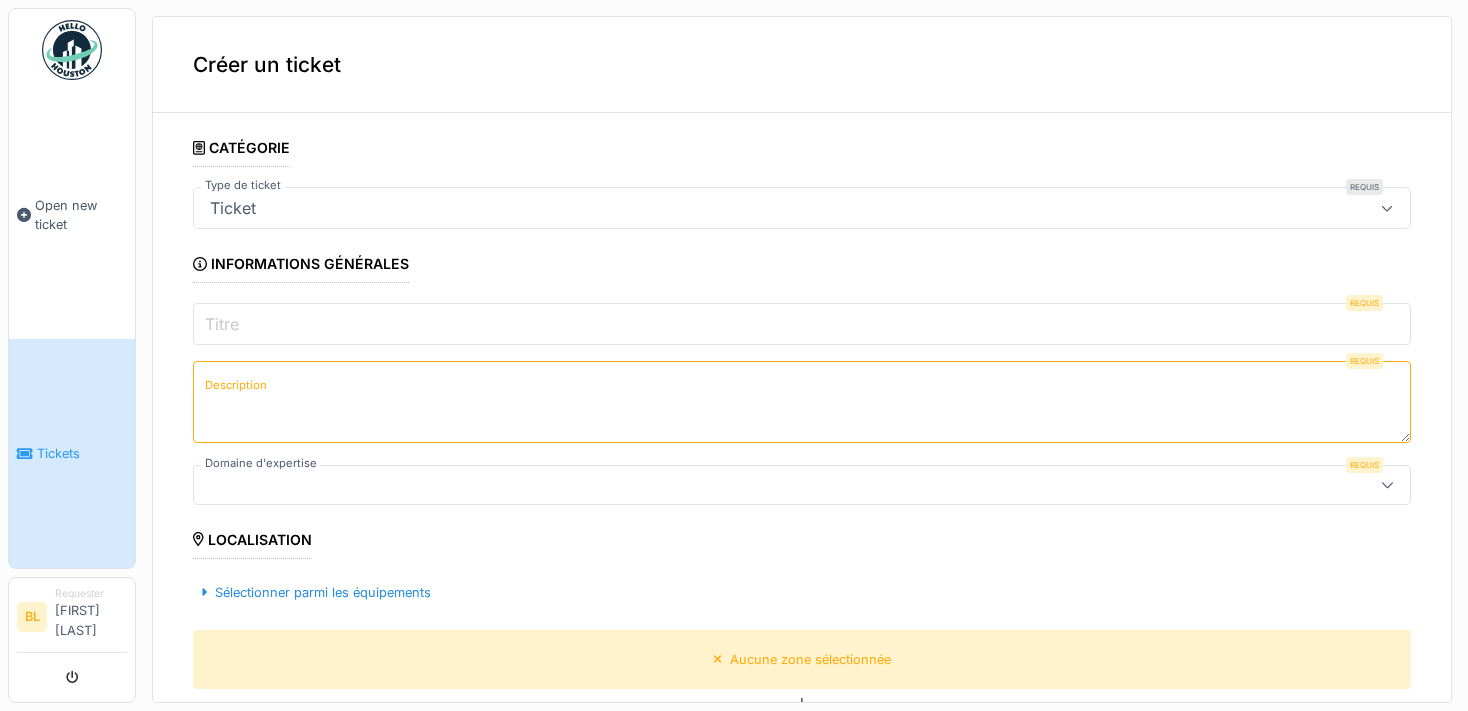 click on "Ticket" at bounding box center [741, 208] 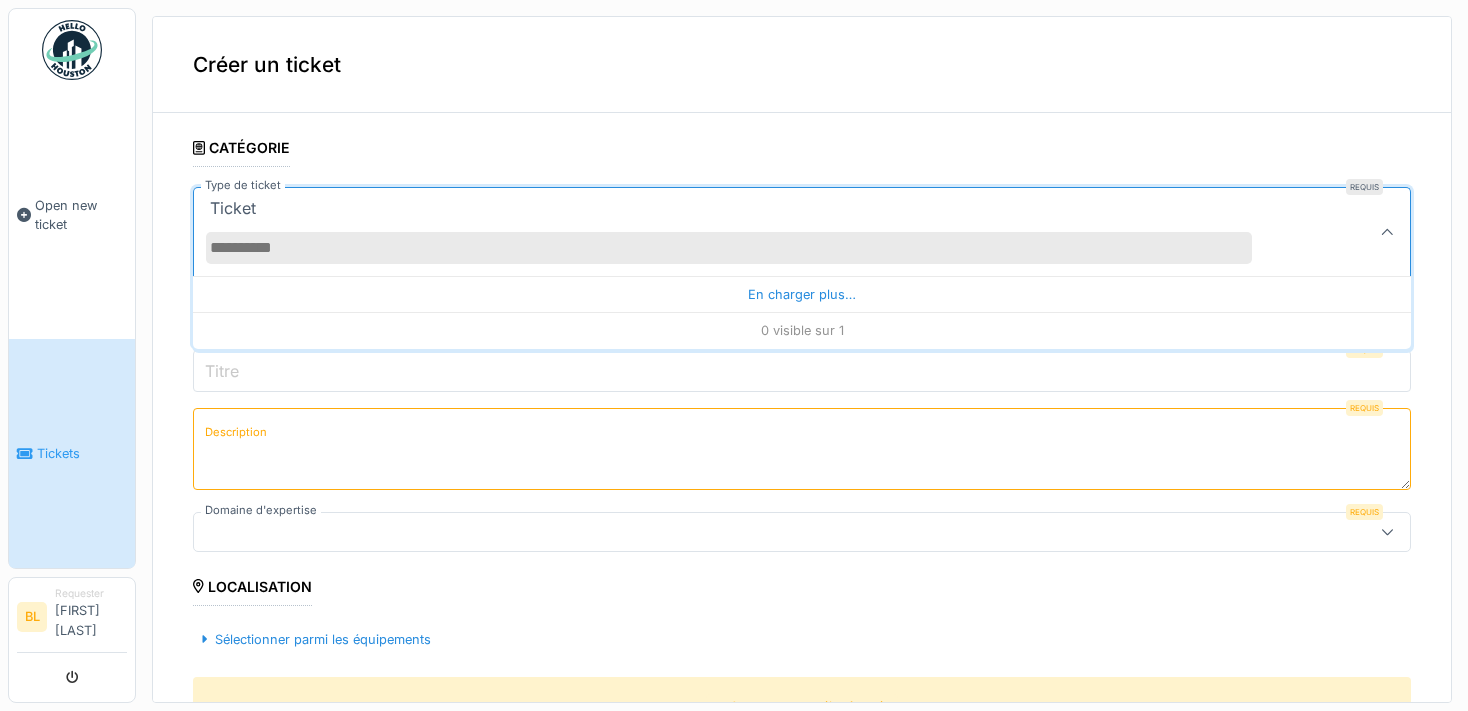 click on "Ticket" at bounding box center (741, 232) 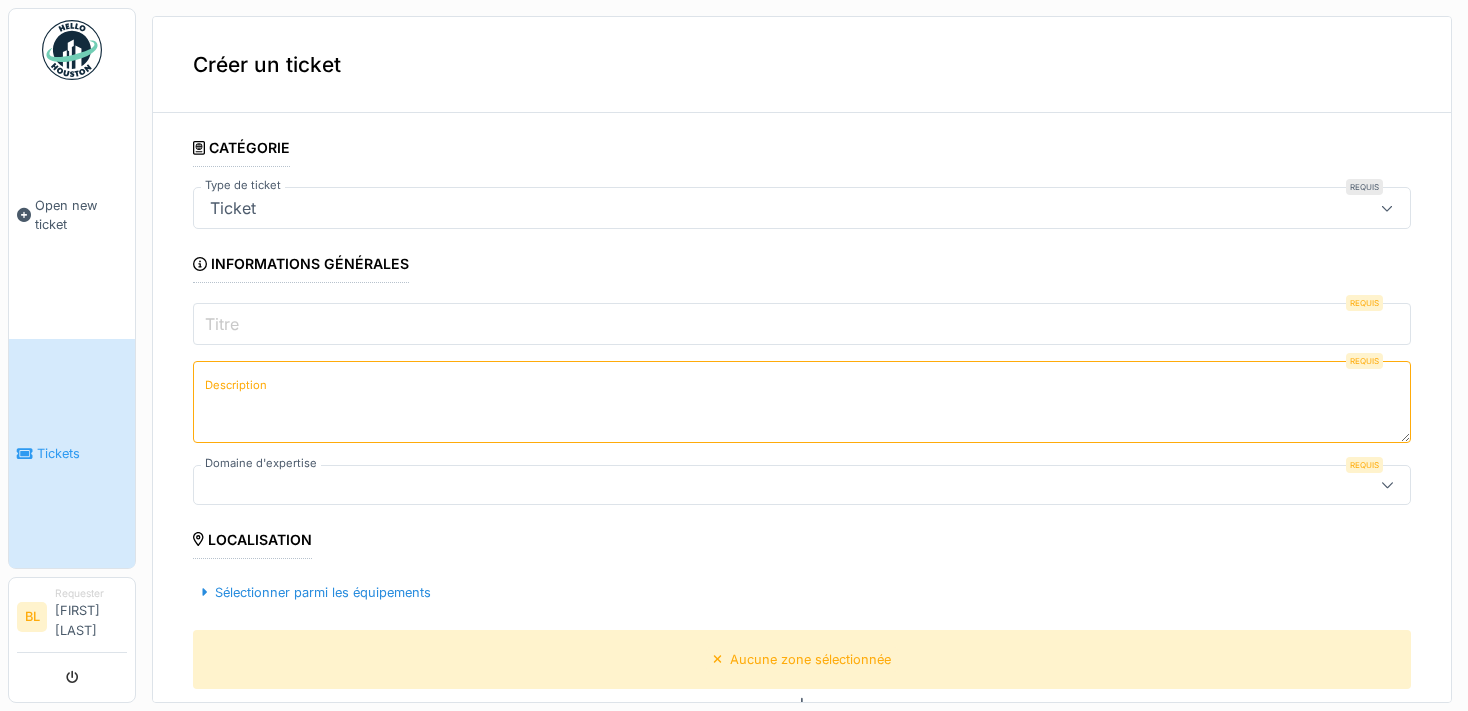 click on "Titre" at bounding box center [802, 324] 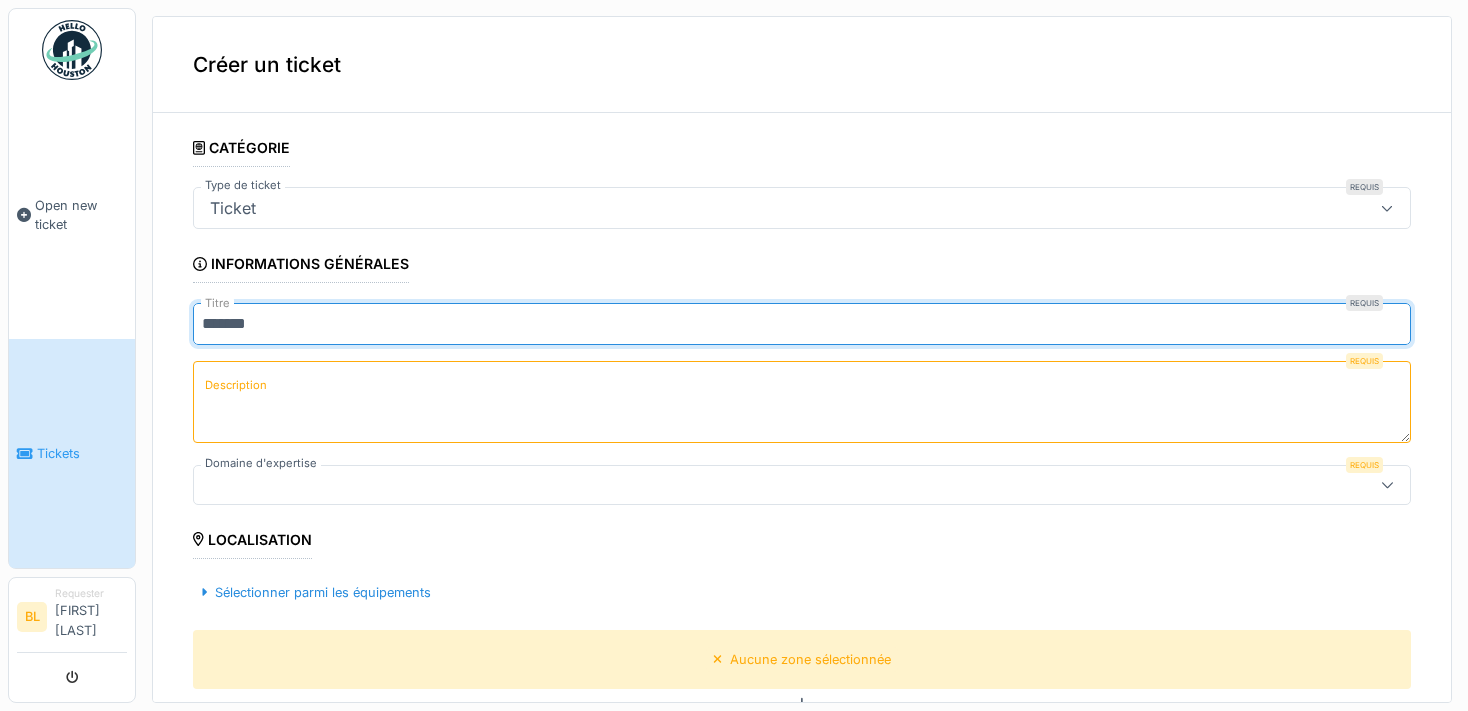 type on "******" 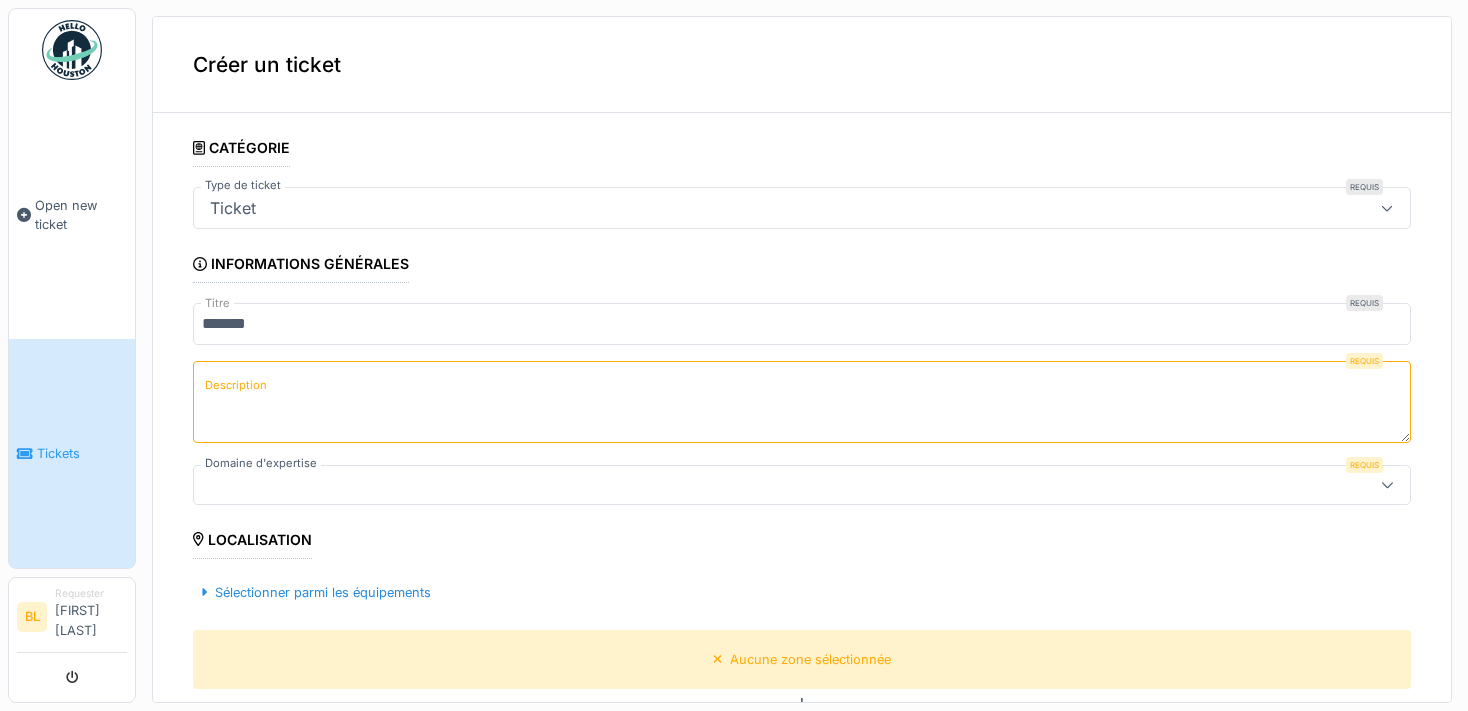 click on "Description" at bounding box center (802, 402) 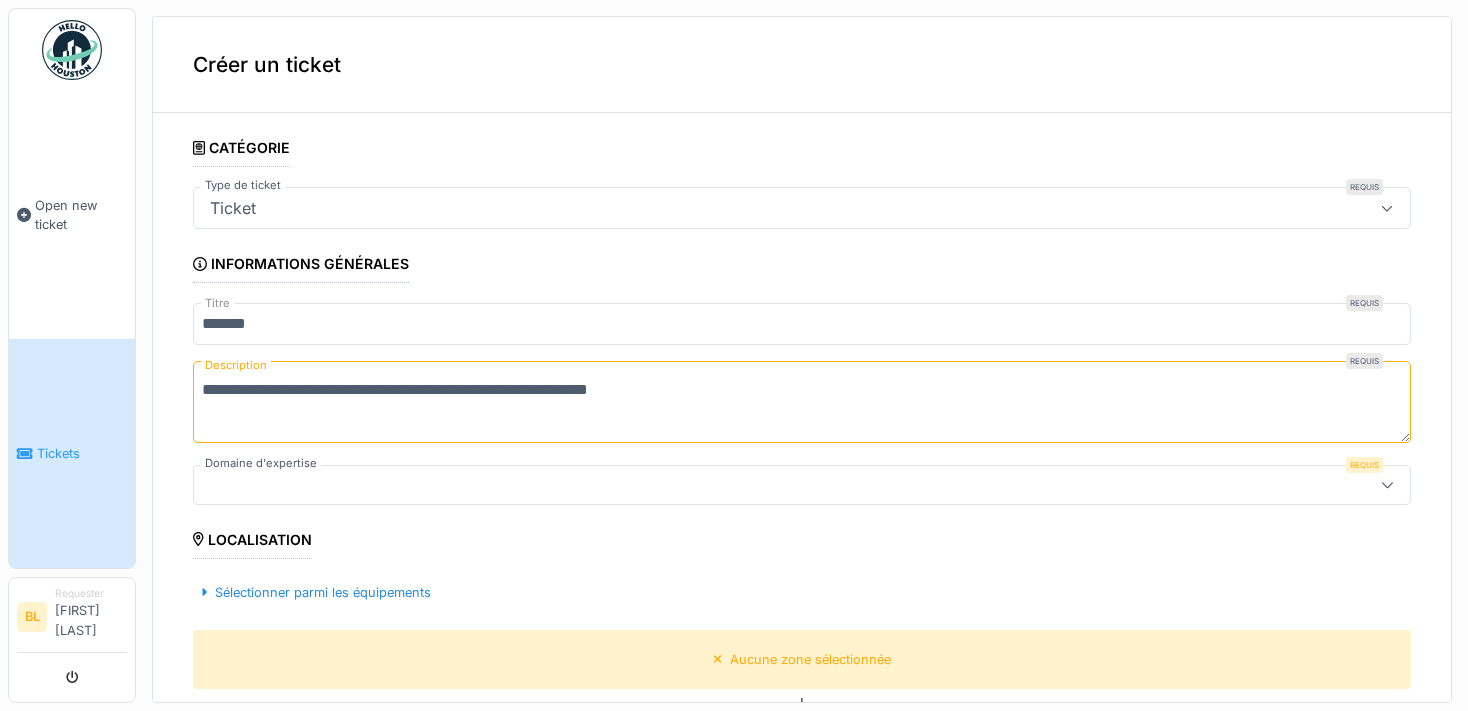 click on "**********" at bounding box center [802, 402] 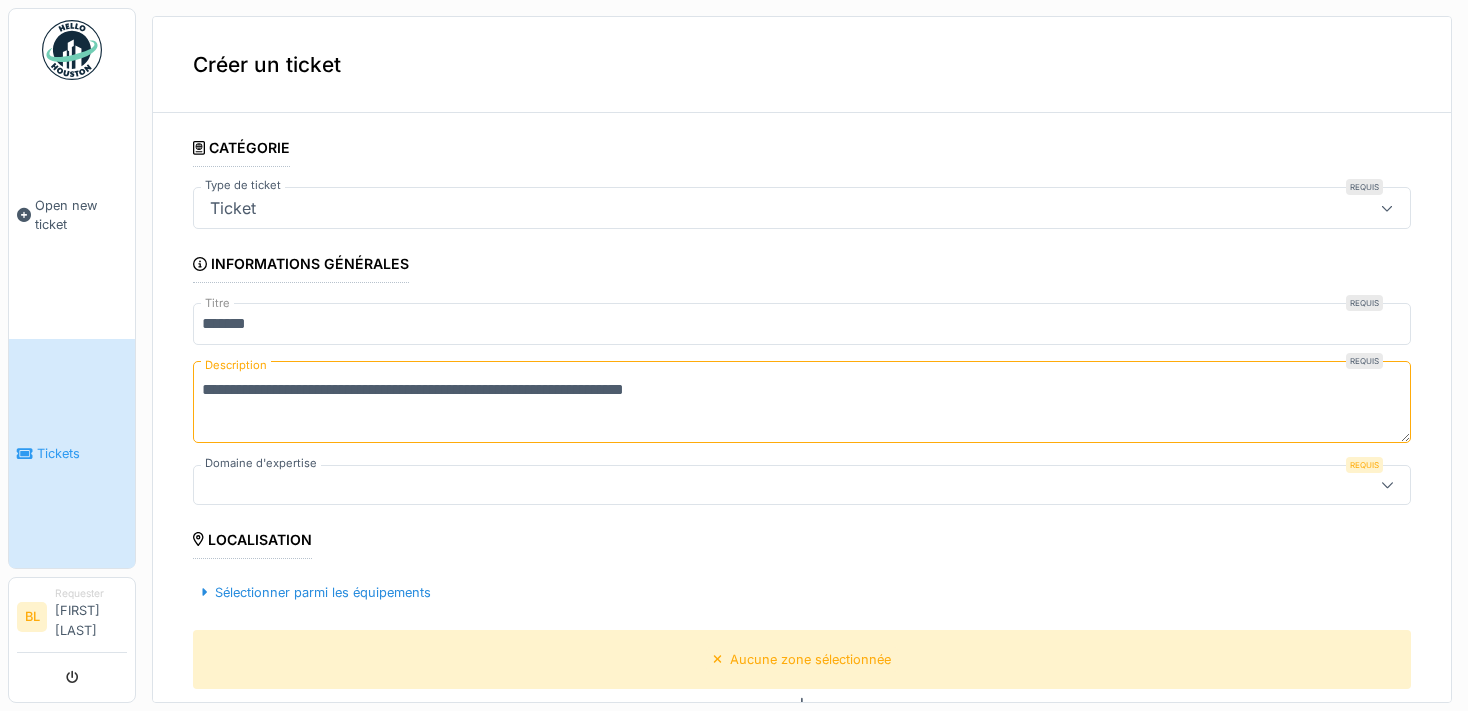 drag, startPoint x: 746, startPoint y: 388, endPoint x: 743, endPoint y: 460, distance: 72.06247 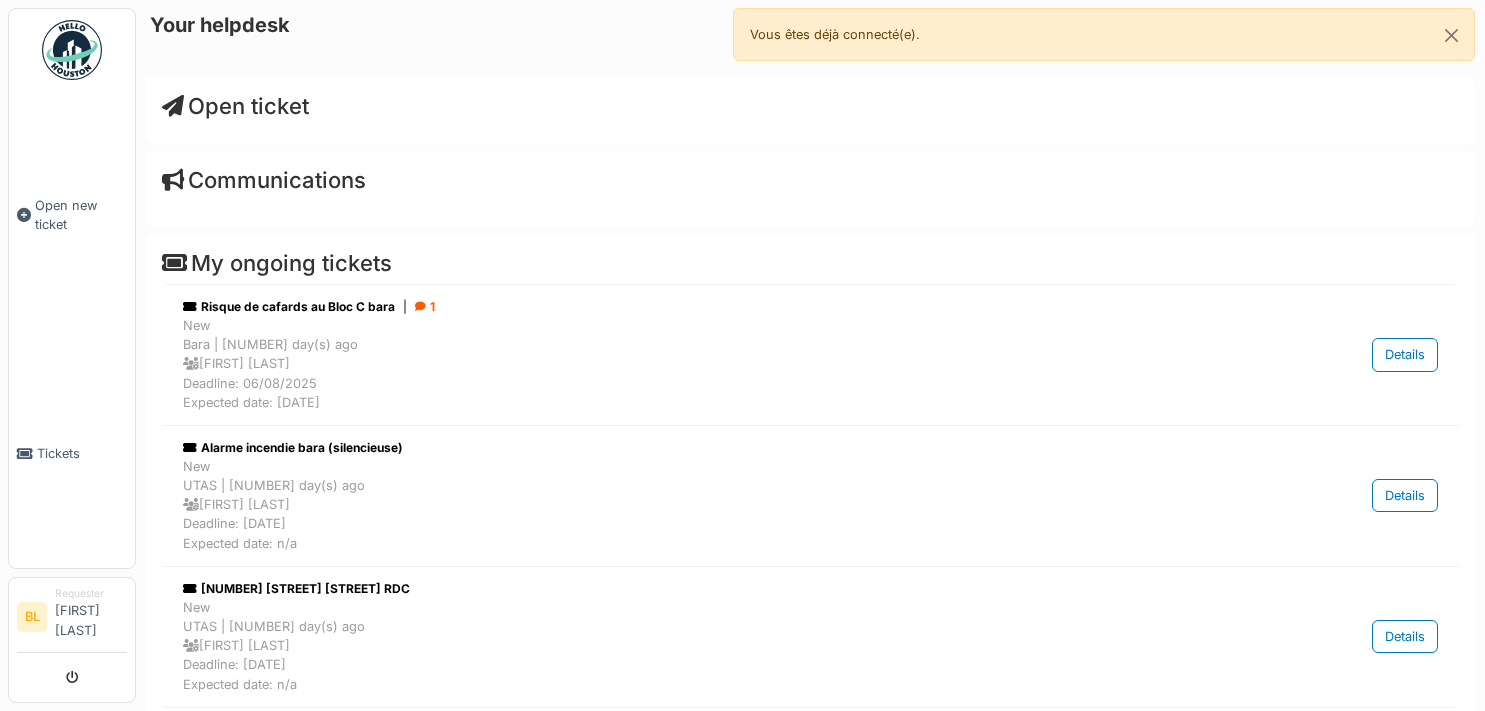 scroll, scrollTop: 0, scrollLeft: 0, axis: both 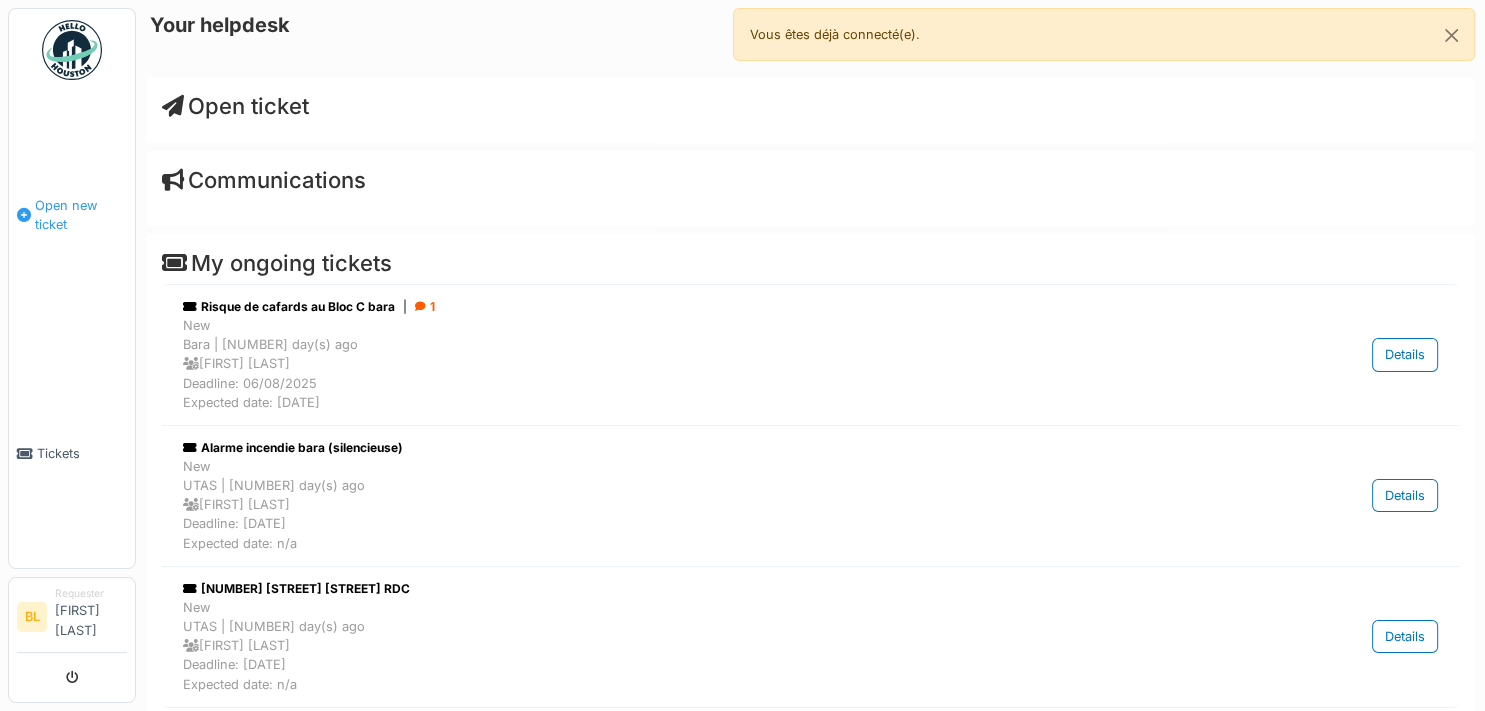 click on "Open new ticket" at bounding box center (81, 215) 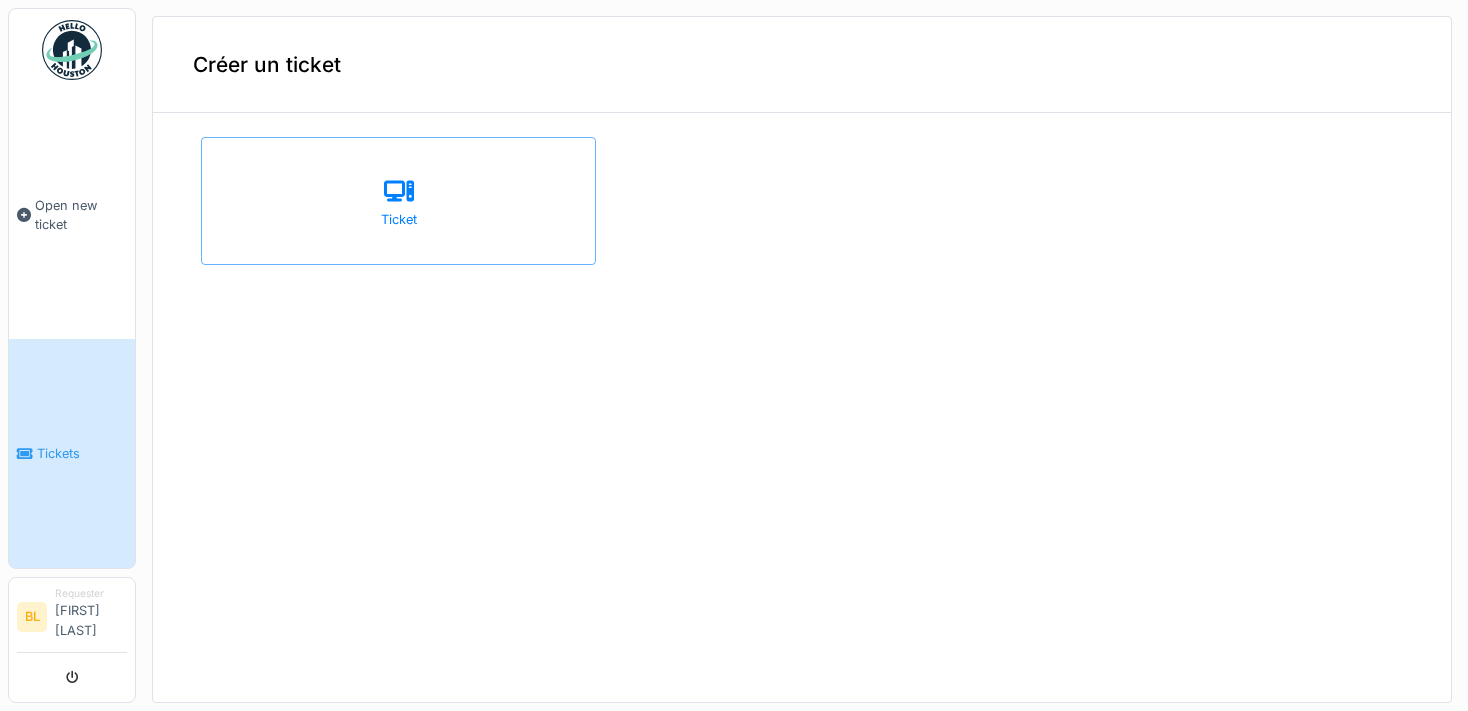 scroll, scrollTop: 0, scrollLeft: 0, axis: both 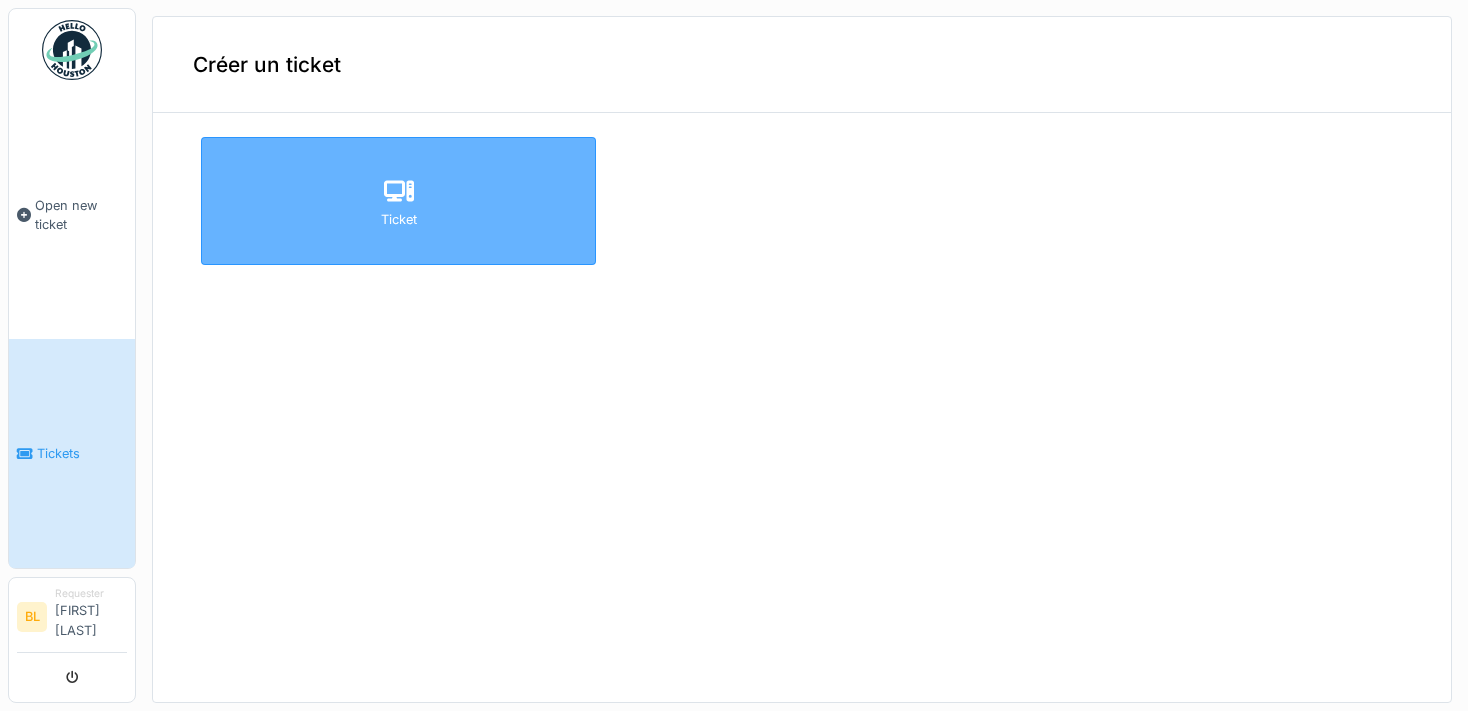 click at bounding box center [399, 192] 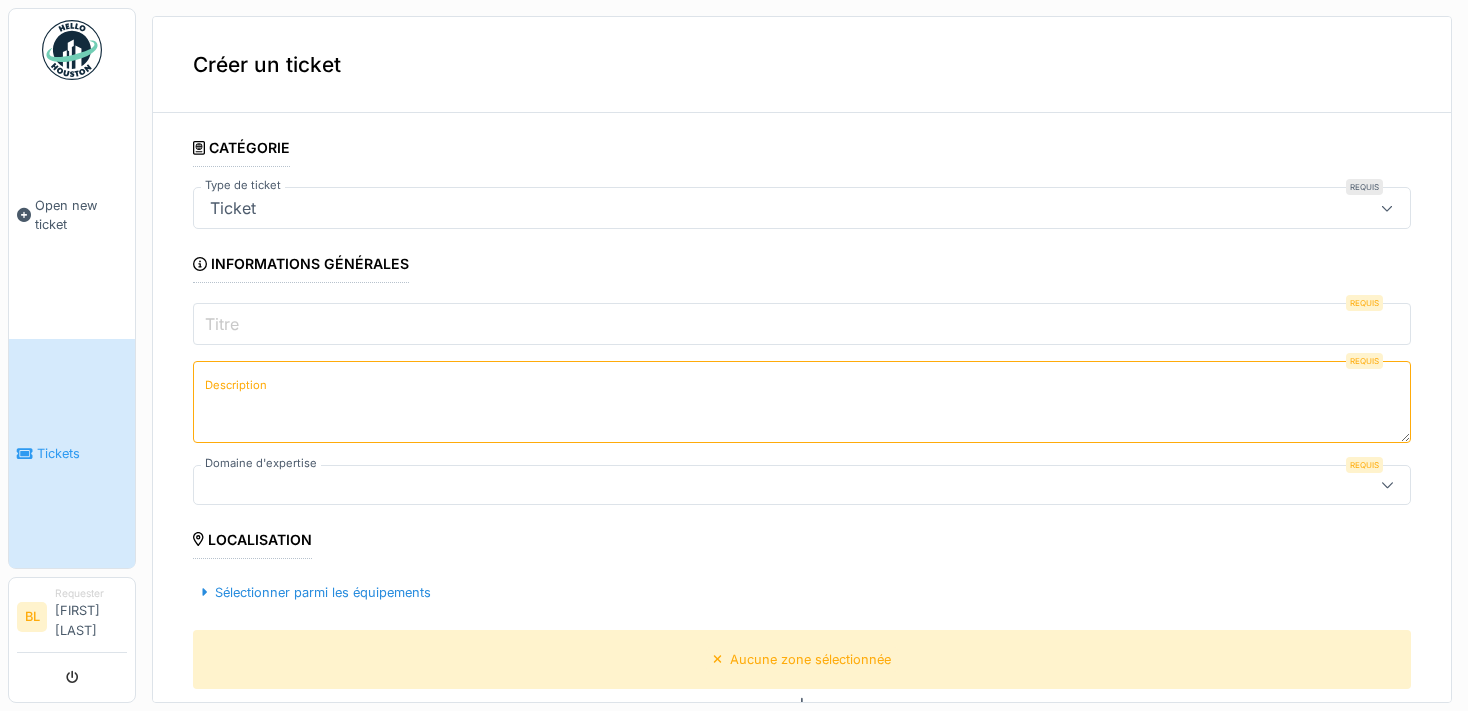 click on "Titre" at bounding box center [802, 324] 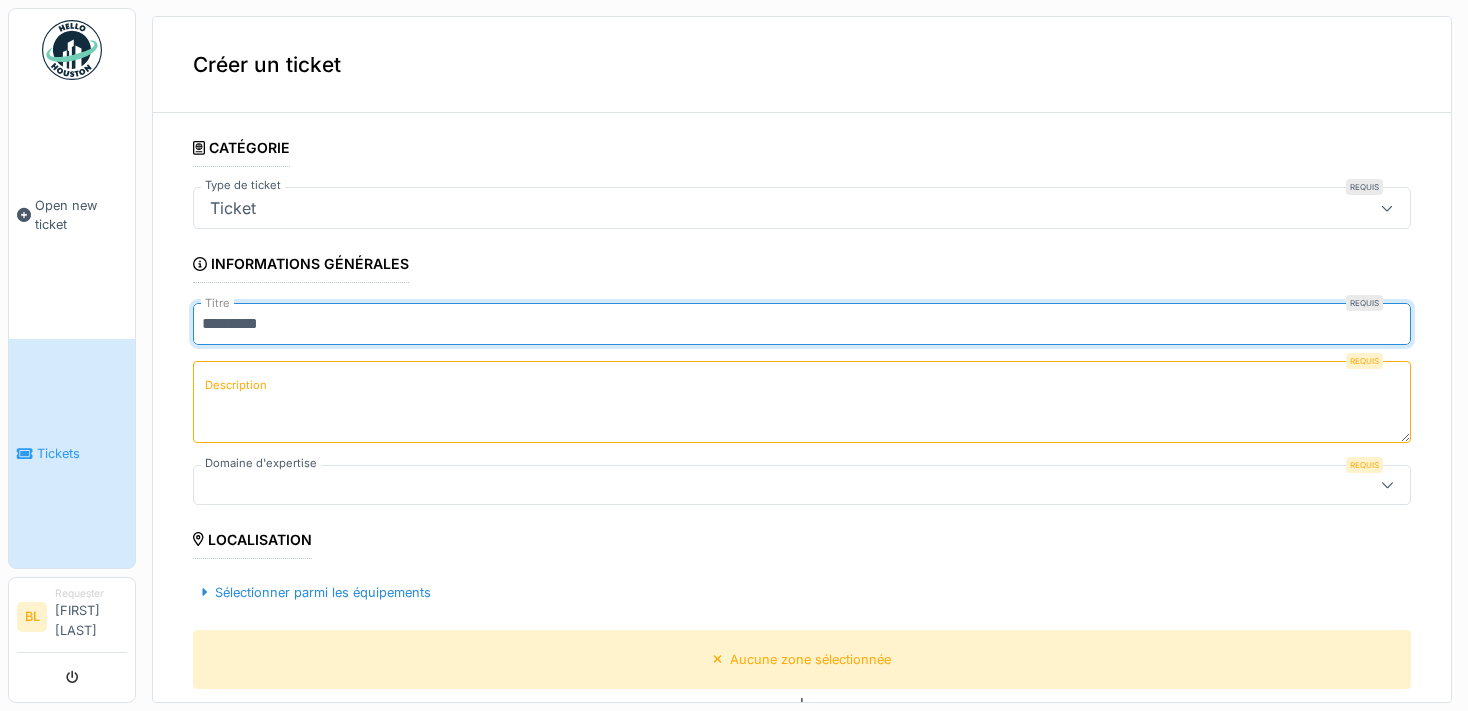 type on "*********" 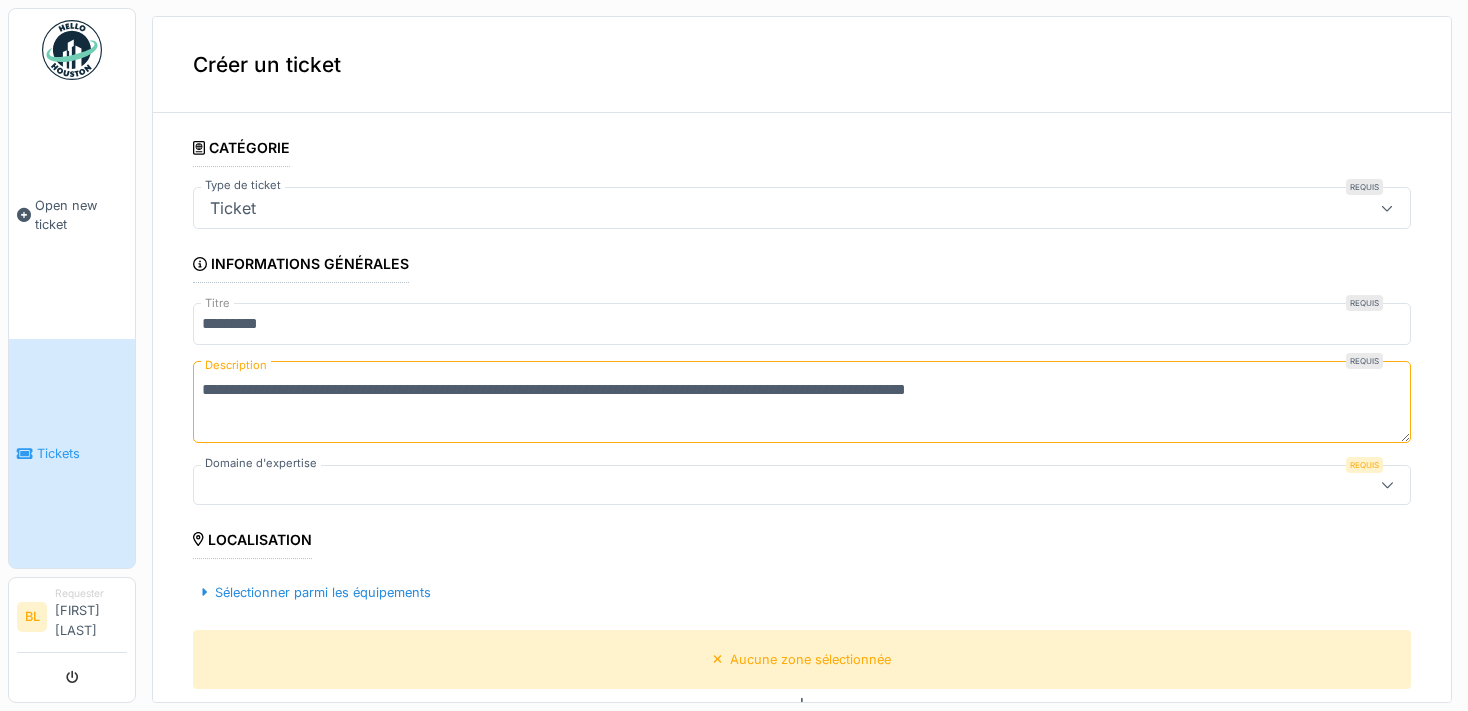 type on "**********" 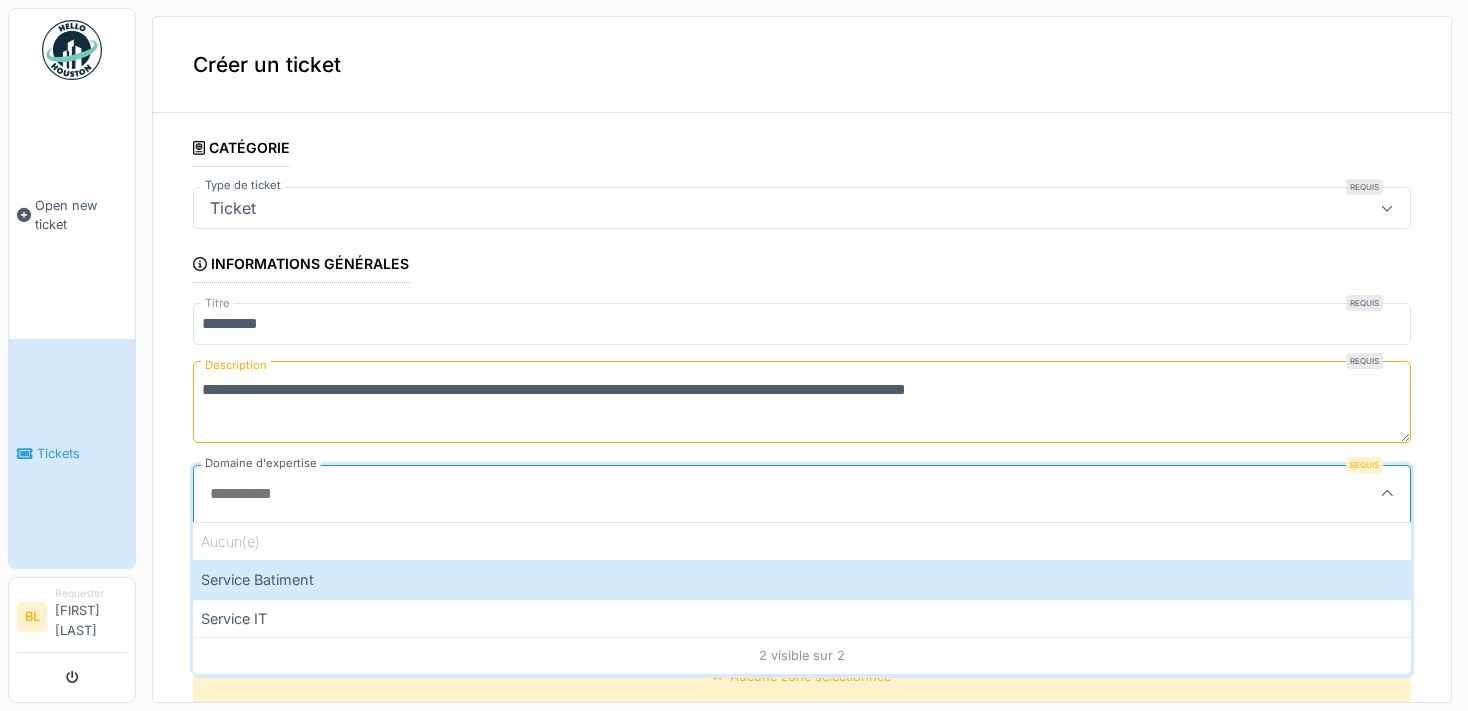 scroll, scrollTop: 4, scrollLeft: 0, axis: vertical 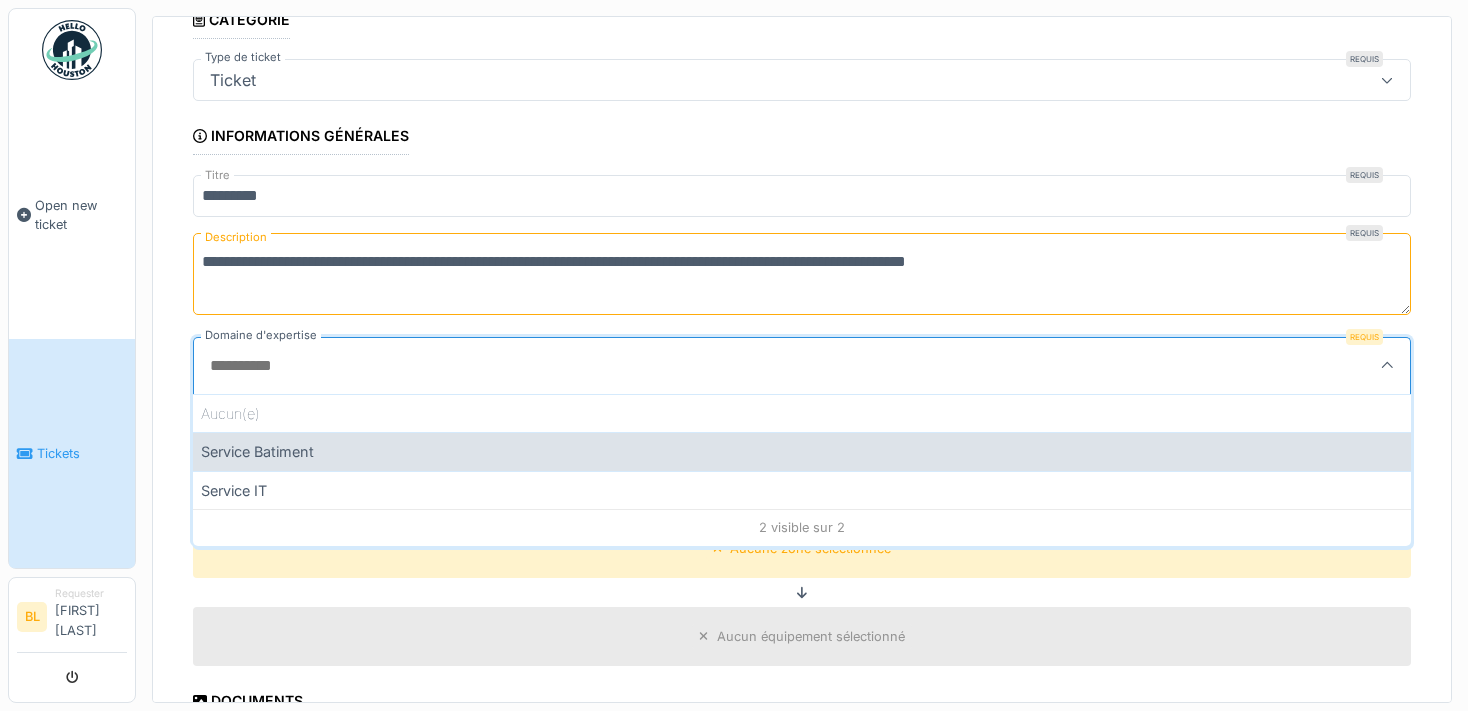 click on "Service Batiment" at bounding box center (802, 451) 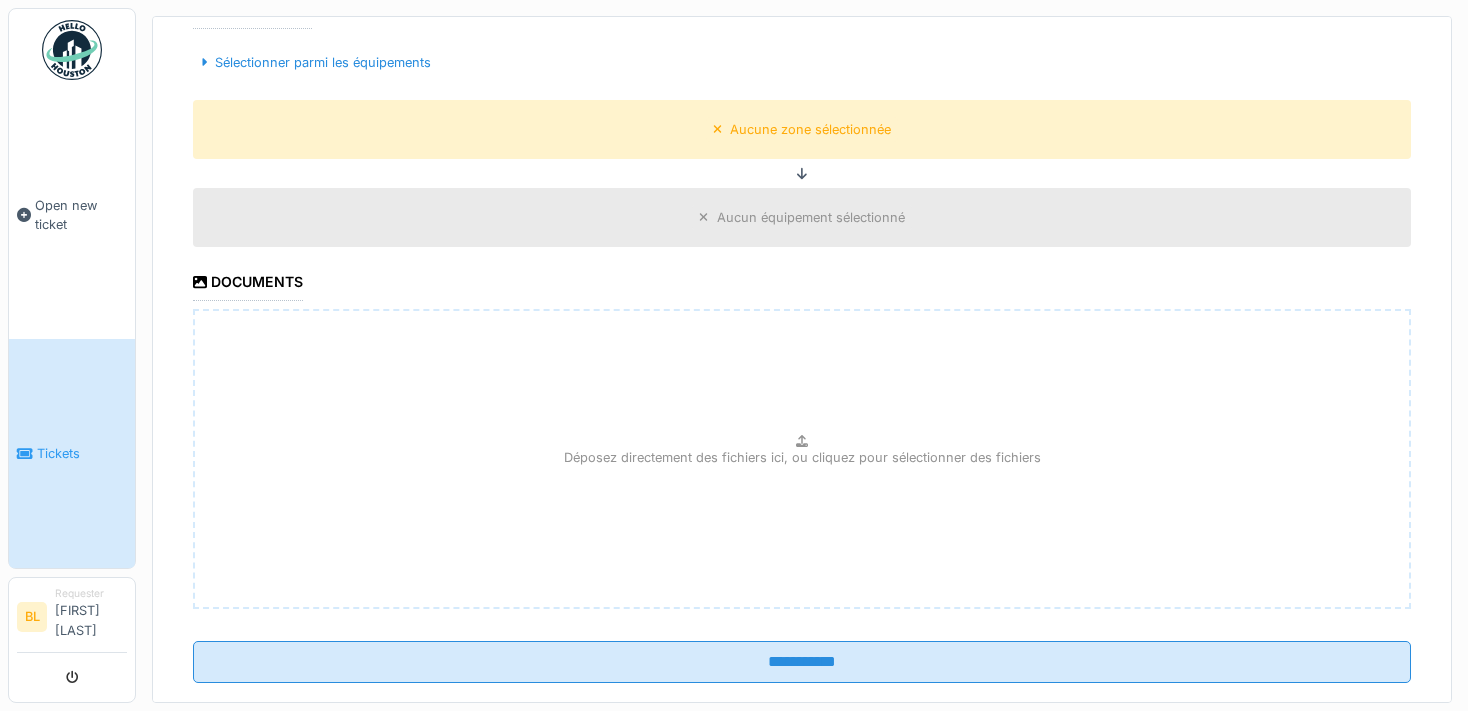 scroll, scrollTop: 560, scrollLeft: 0, axis: vertical 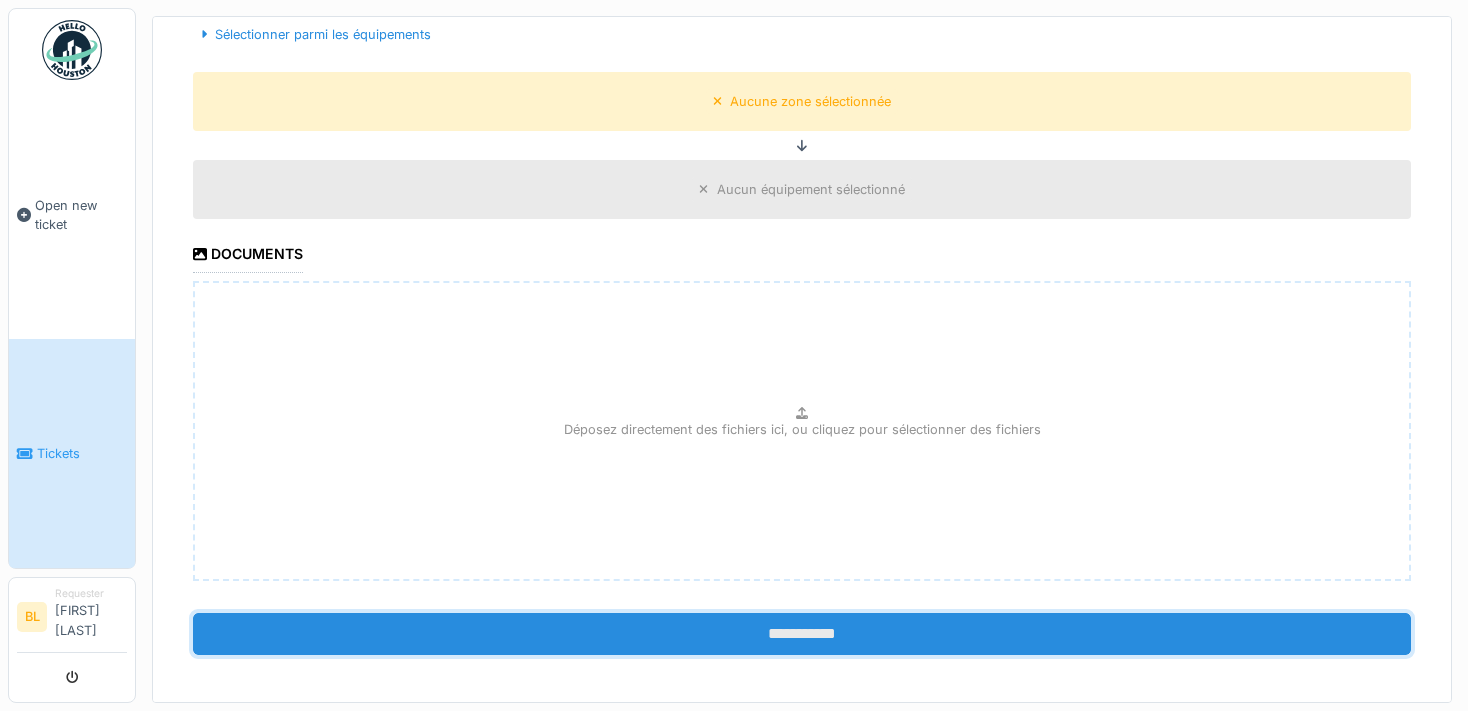 click on "**********" at bounding box center (802, 634) 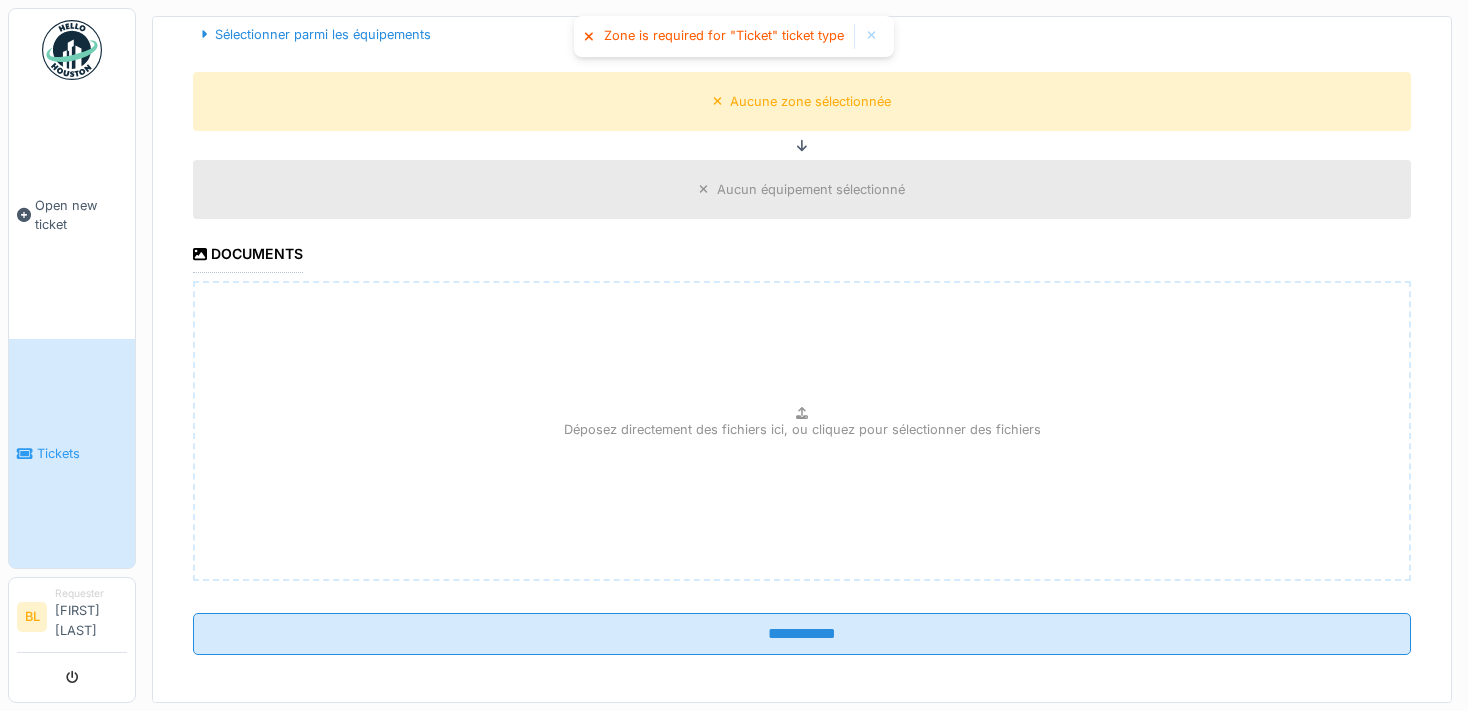 scroll, scrollTop: 368, scrollLeft: 0, axis: vertical 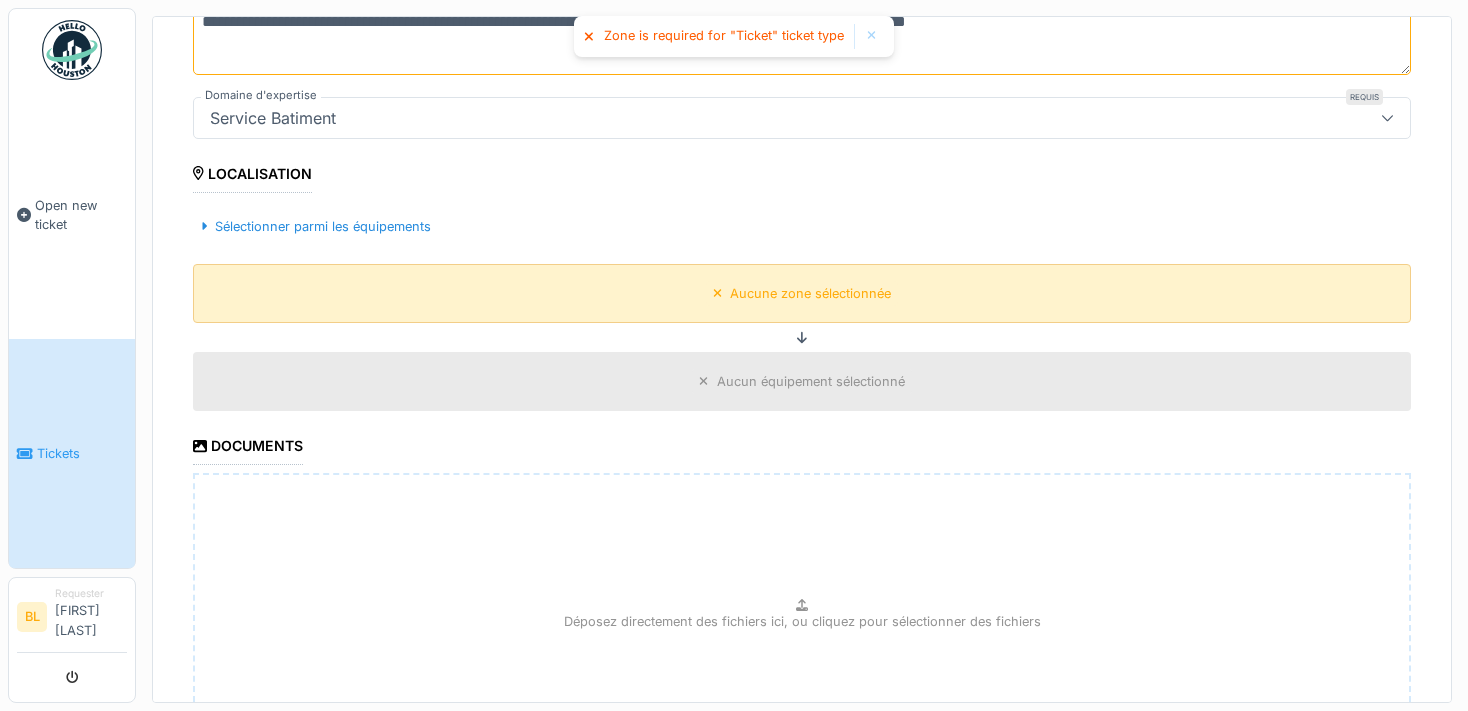 click on "Aucune zone sélectionnée" at bounding box center (810, 293) 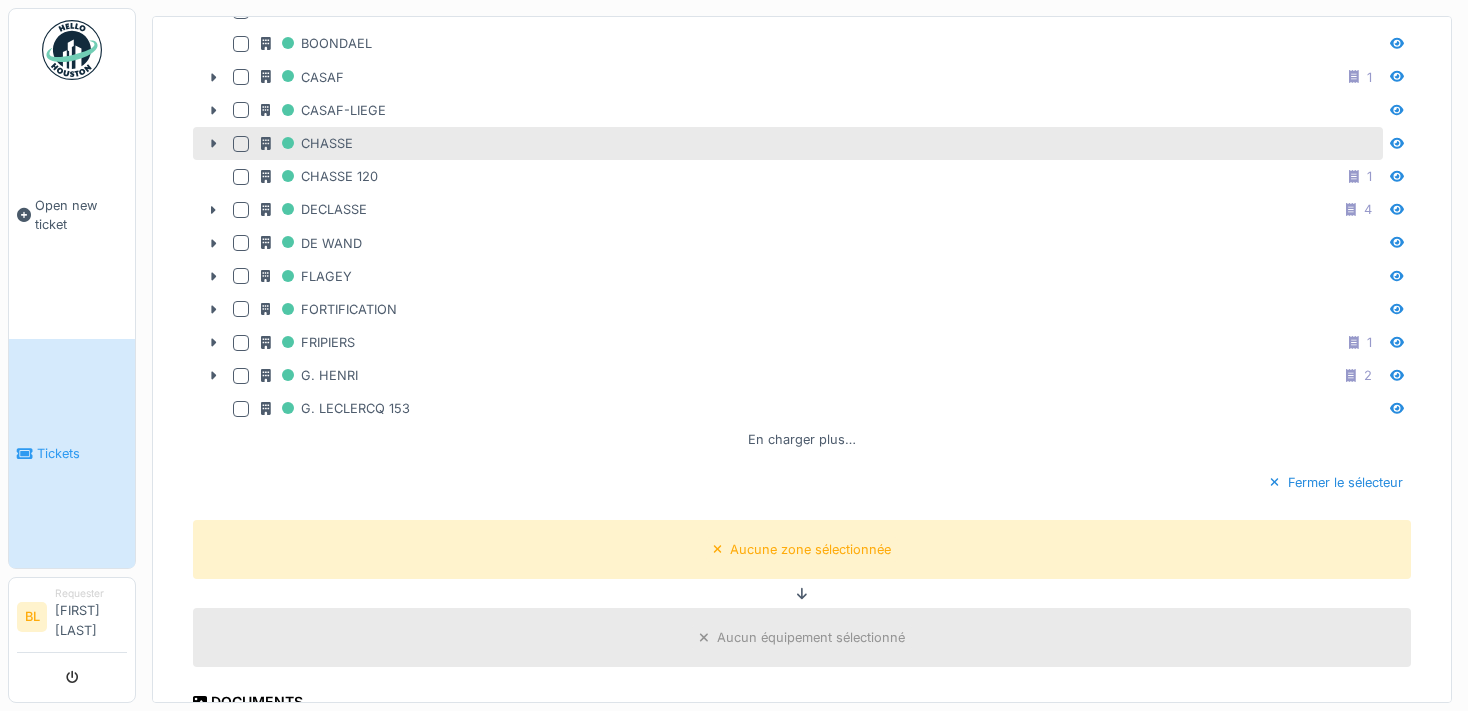 scroll, scrollTop: 864, scrollLeft: 0, axis: vertical 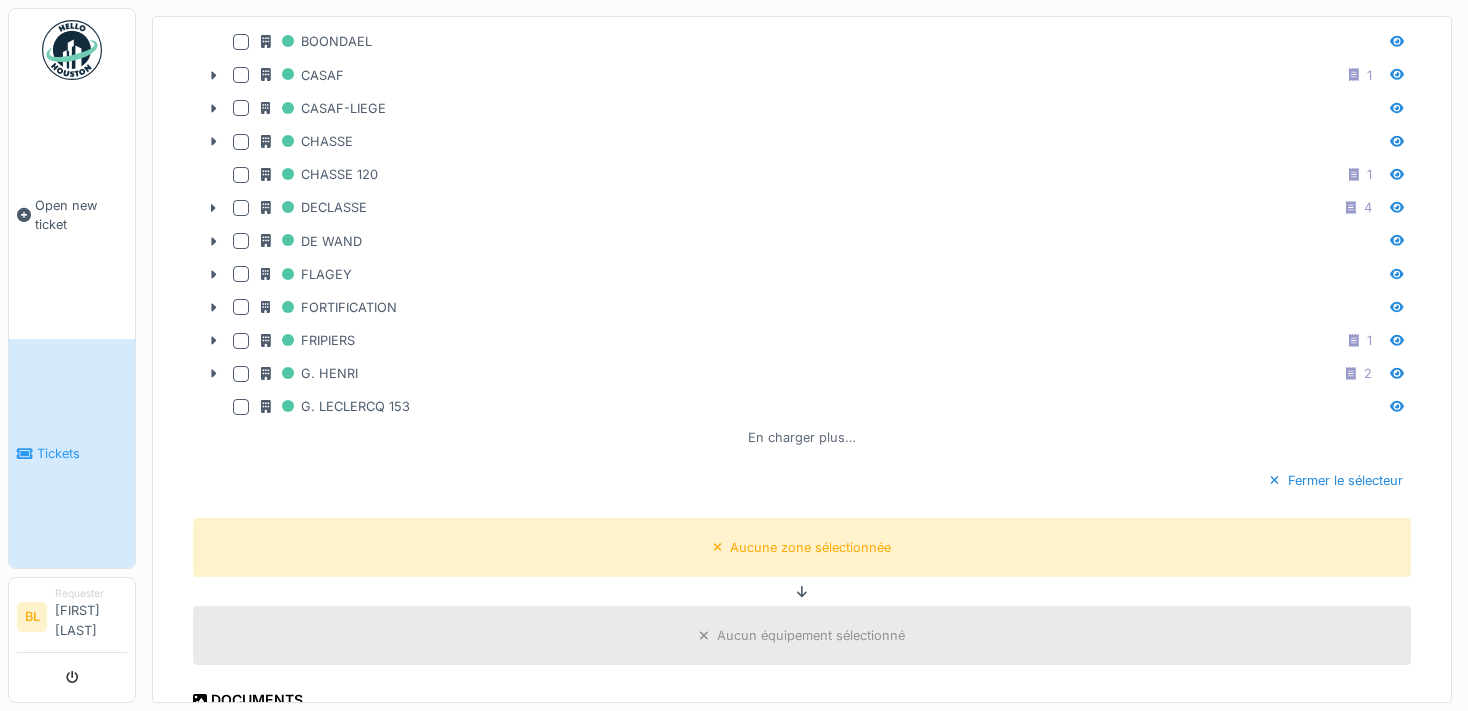 click on "En charger plus…" at bounding box center (802, 437) 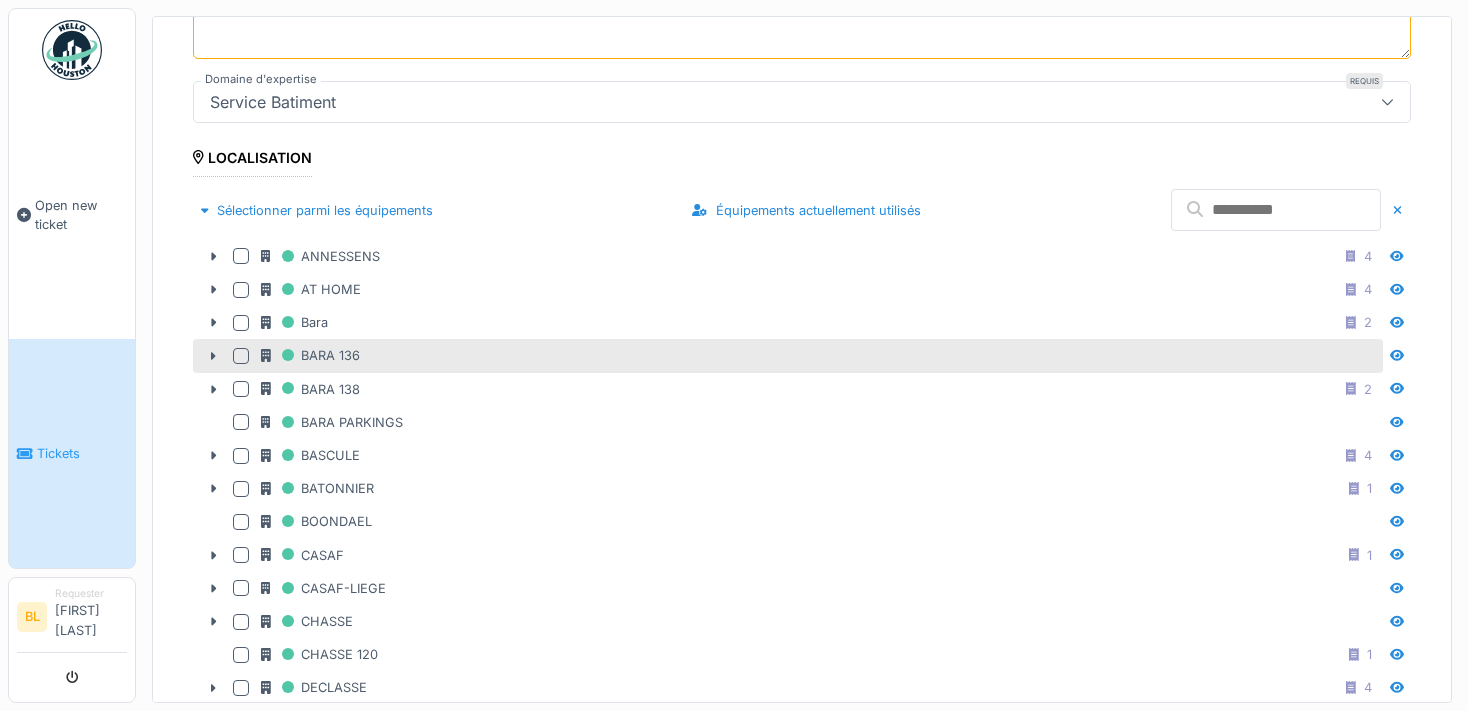 scroll, scrollTop: 0, scrollLeft: 0, axis: both 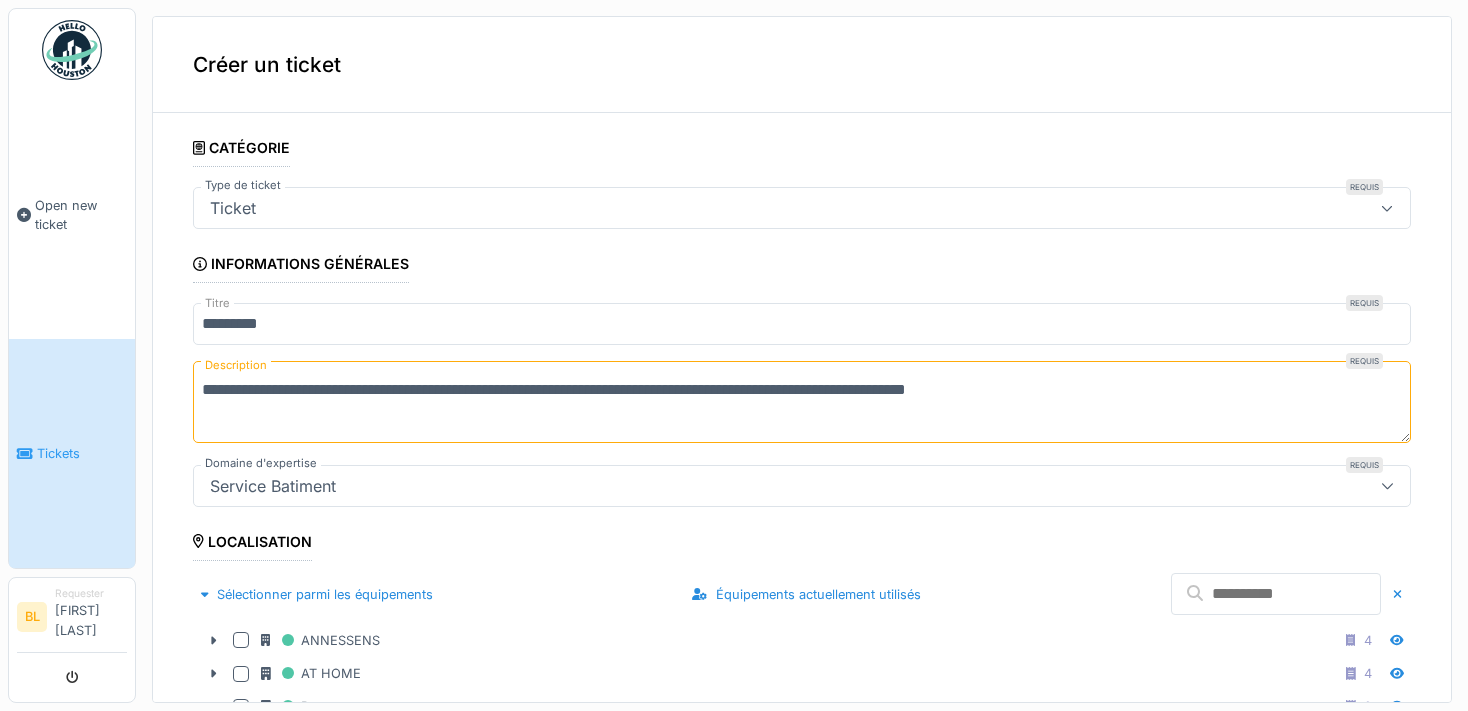 click on "**********" at bounding box center [802, 1732] 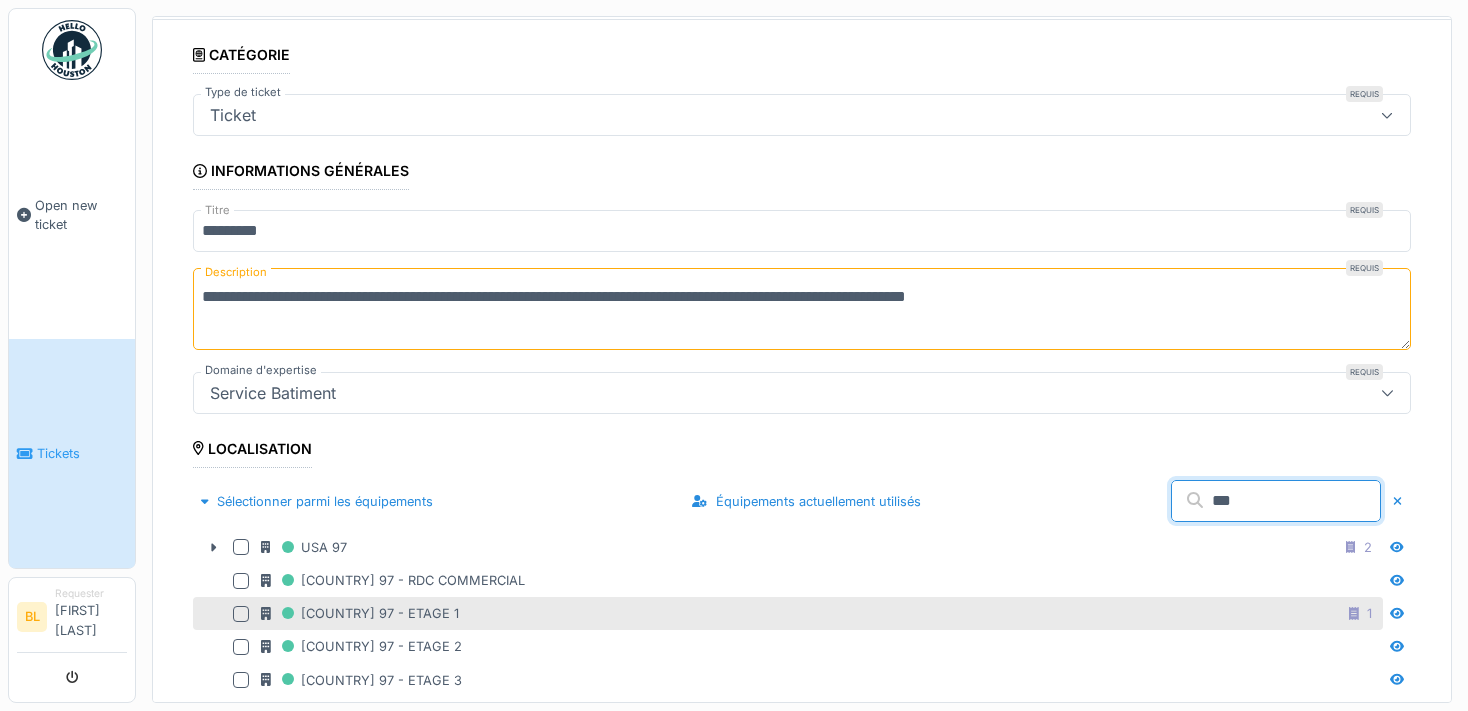 scroll, scrollTop: 96, scrollLeft: 0, axis: vertical 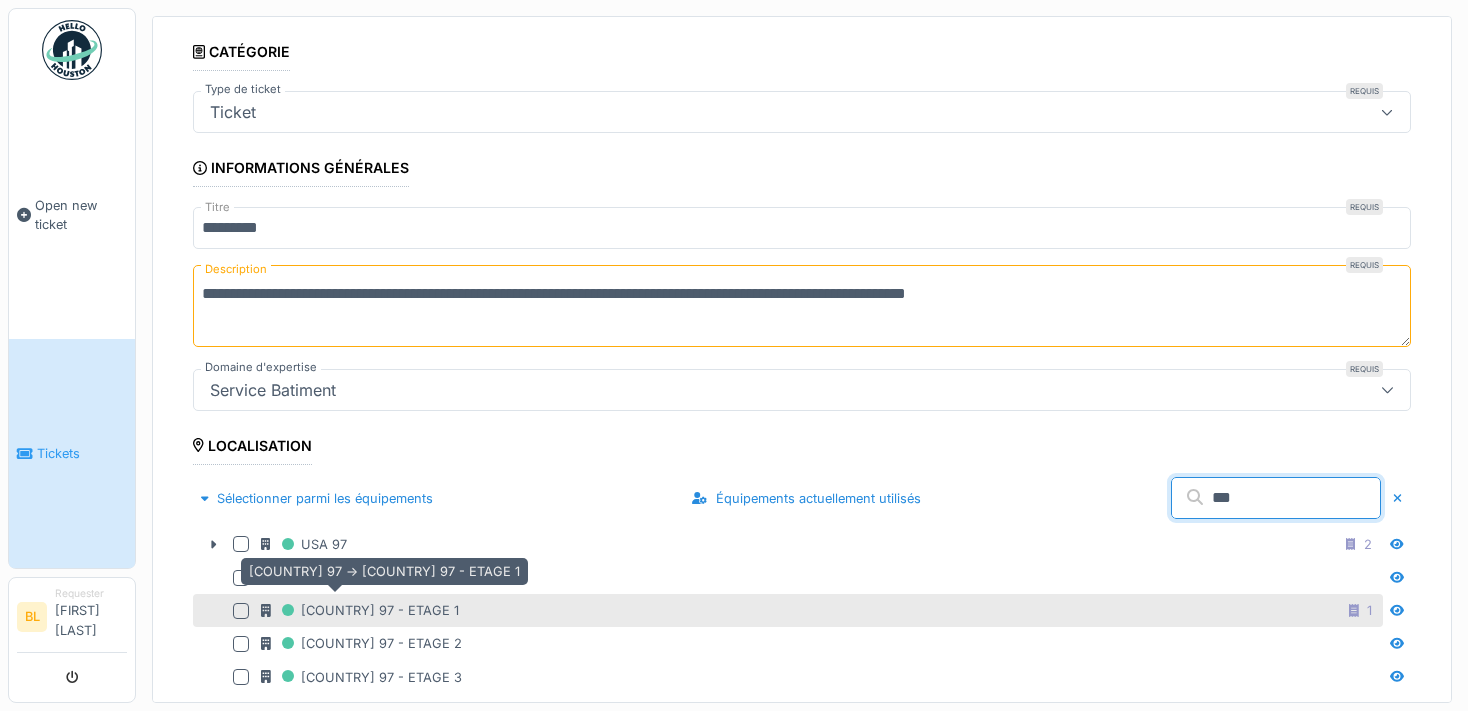 type on "***" 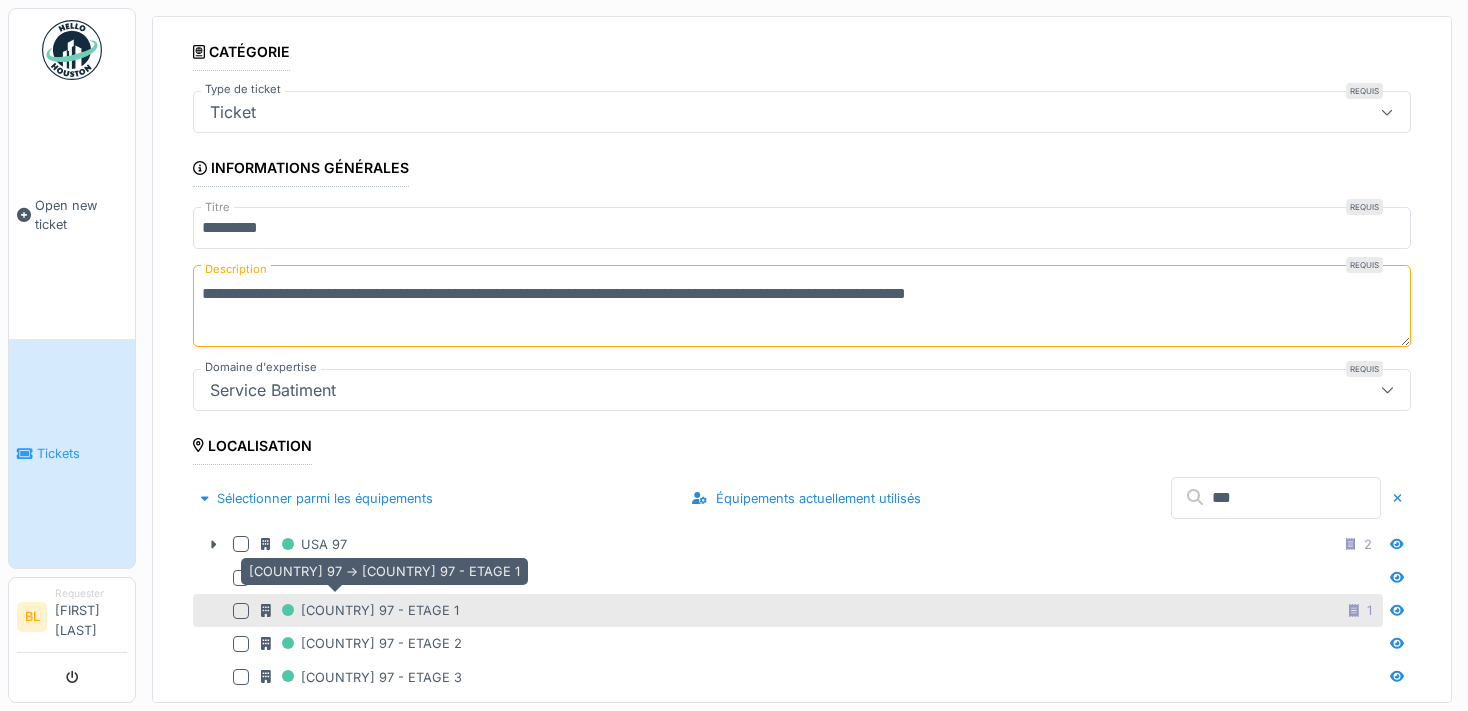 click on "USA 97 - ETAGE 1" at bounding box center (360, 610) 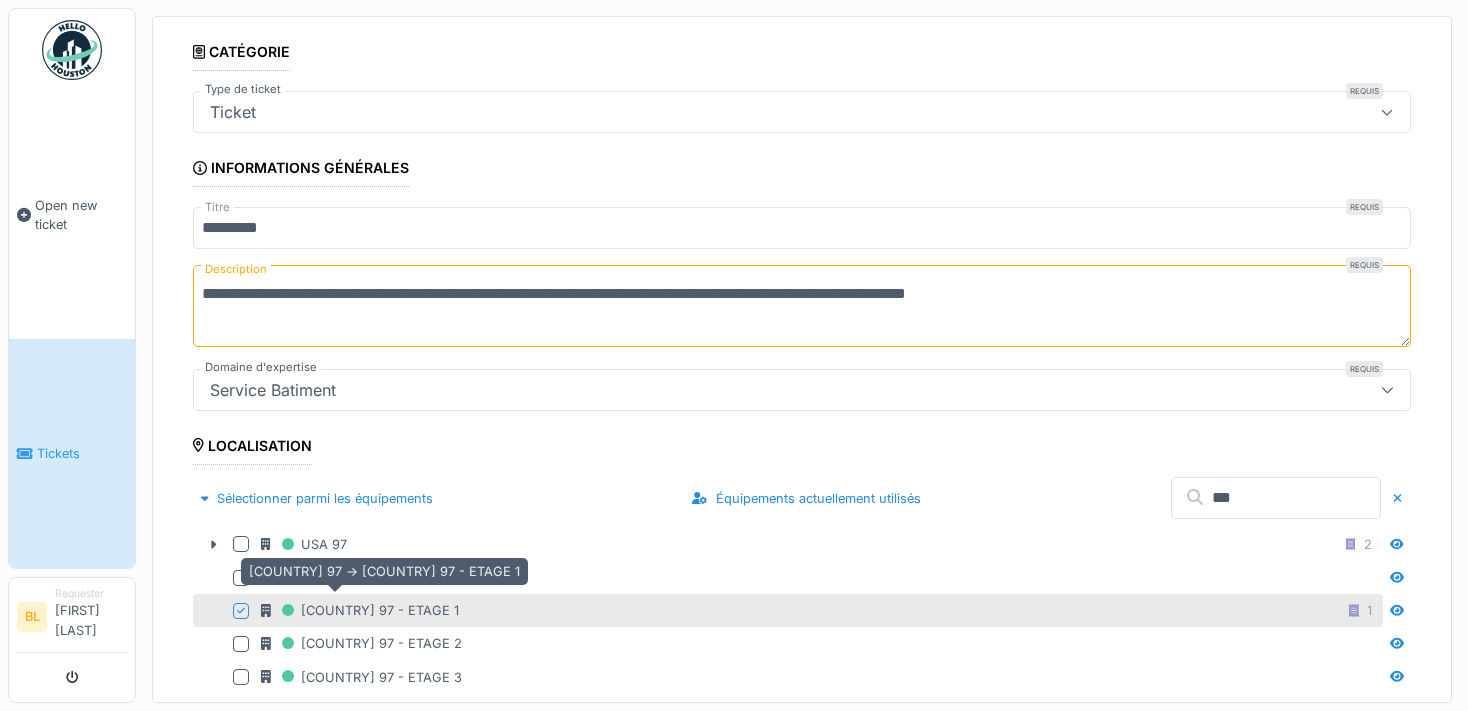 click on "USA 97 - ETAGE 1" at bounding box center [360, 610] 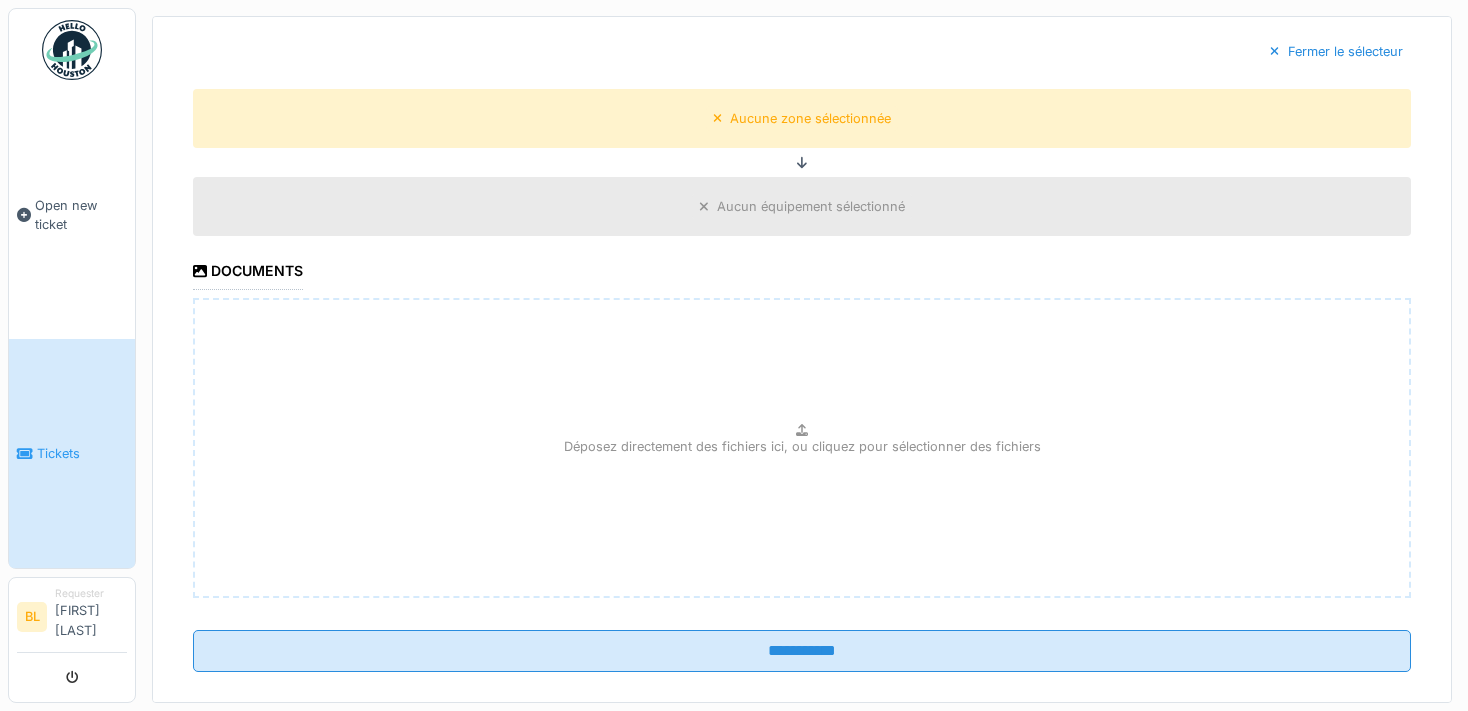 scroll, scrollTop: 1986, scrollLeft: 0, axis: vertical 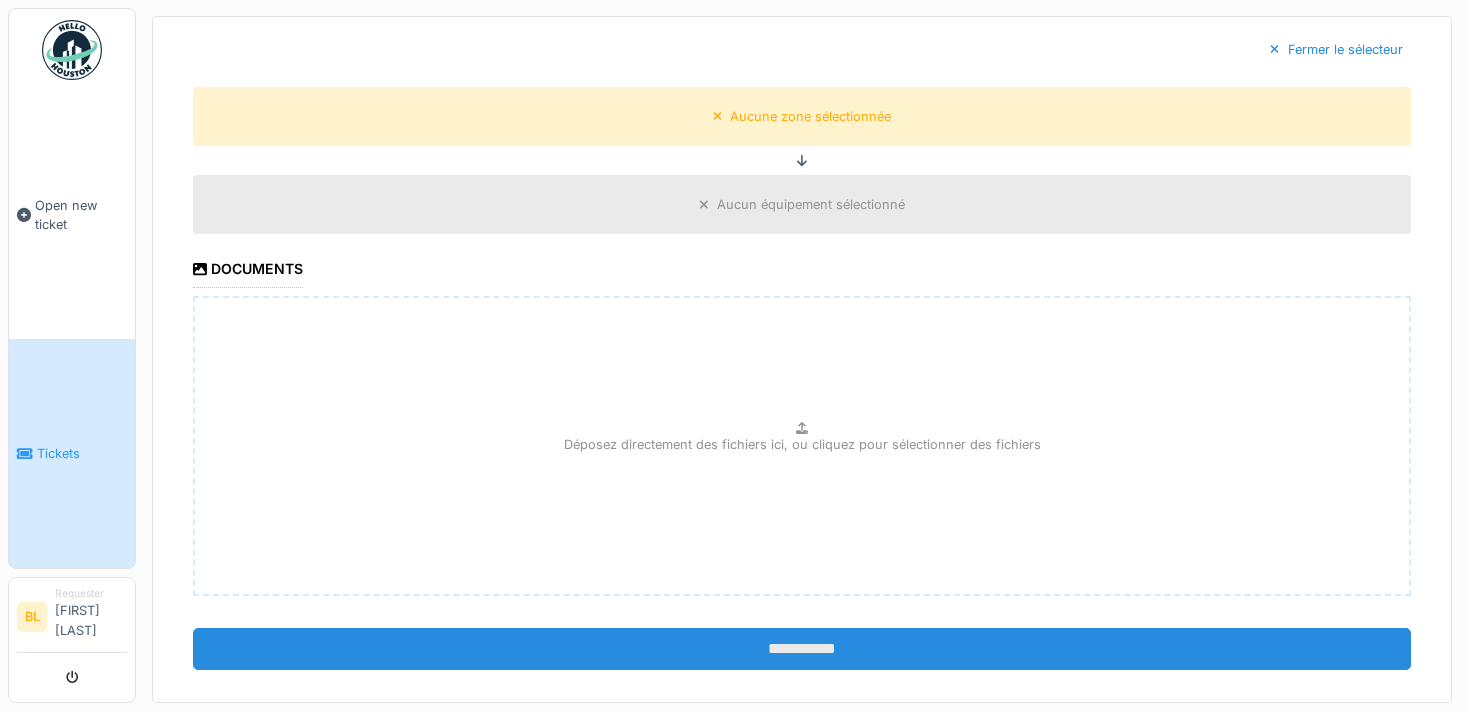 click on "**********" at bounding box center (802, 649) 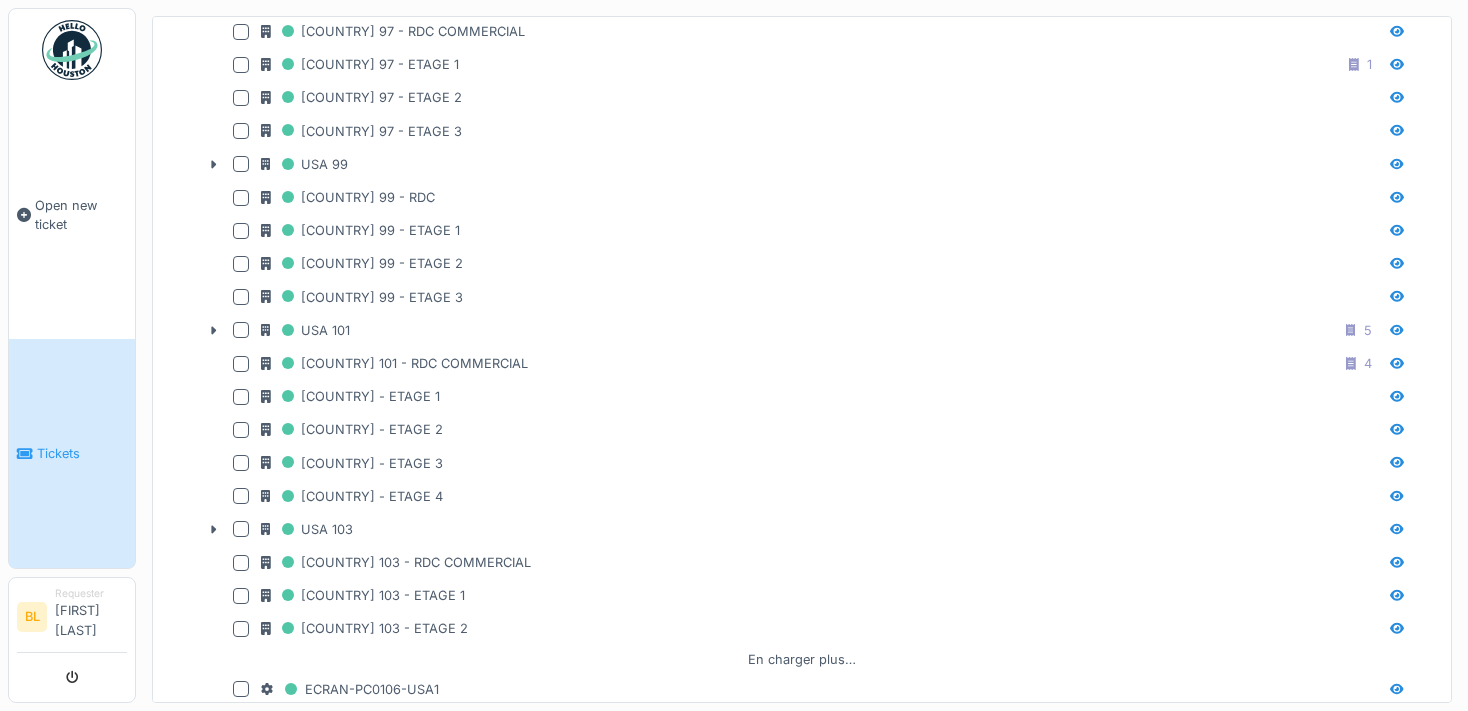 scroll, scrollTop: 162, scrollLeft: 0, axis: vertical 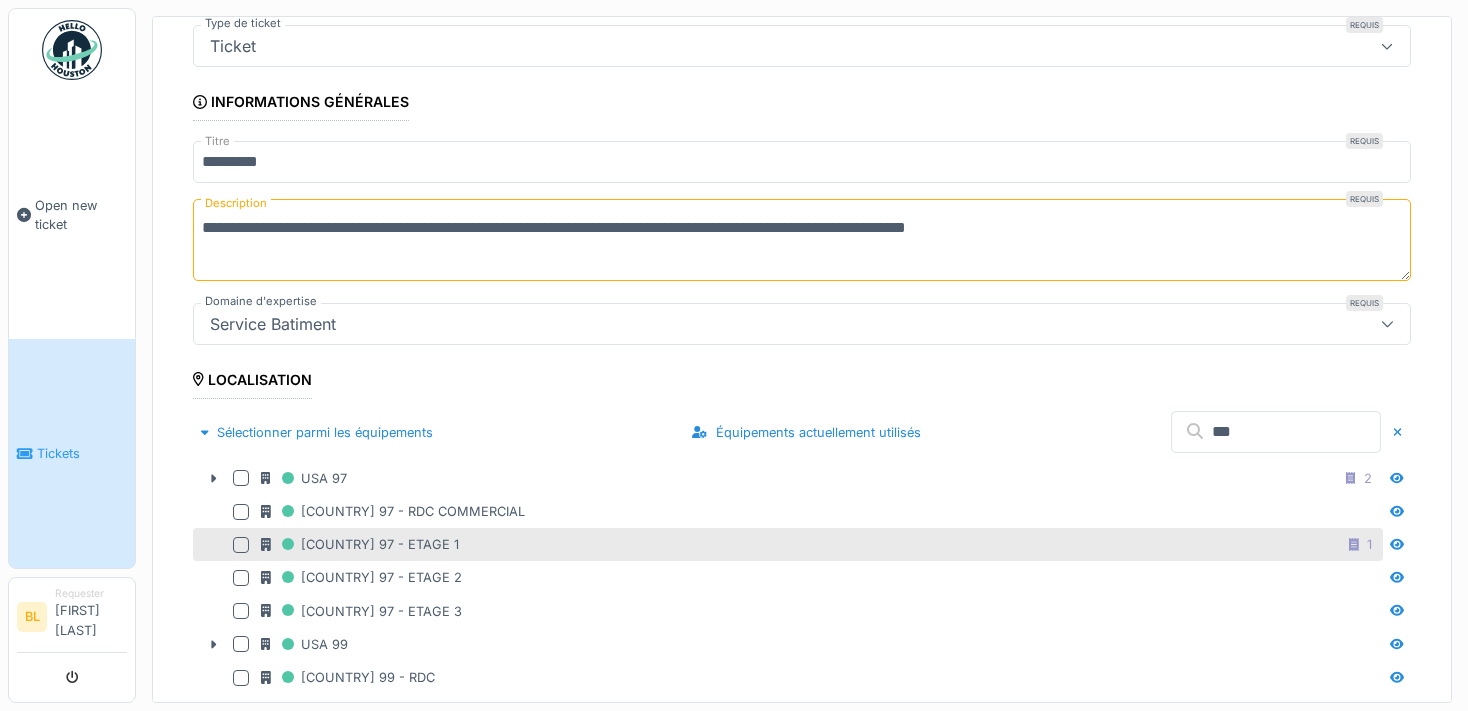 click at bounding box center [241, 545] 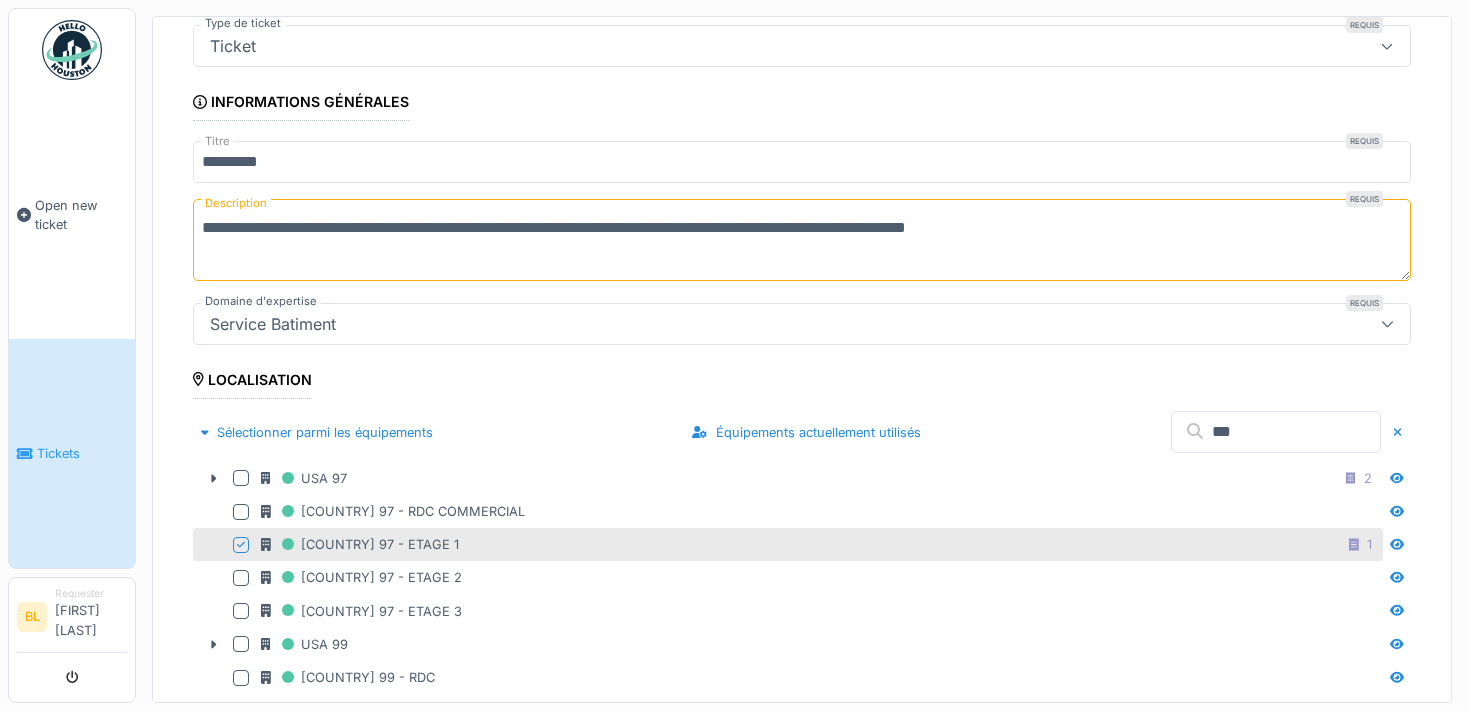 click 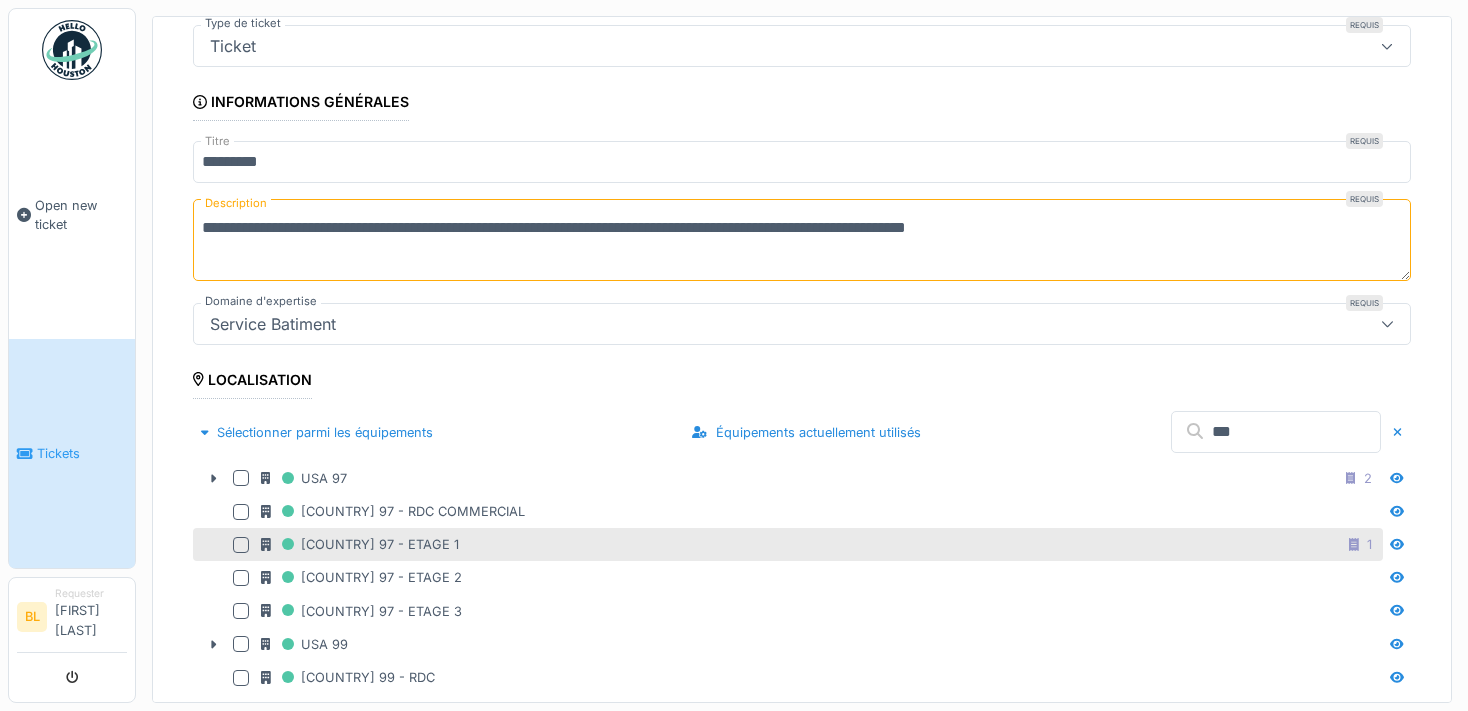 click at bounding box center [241, 545] 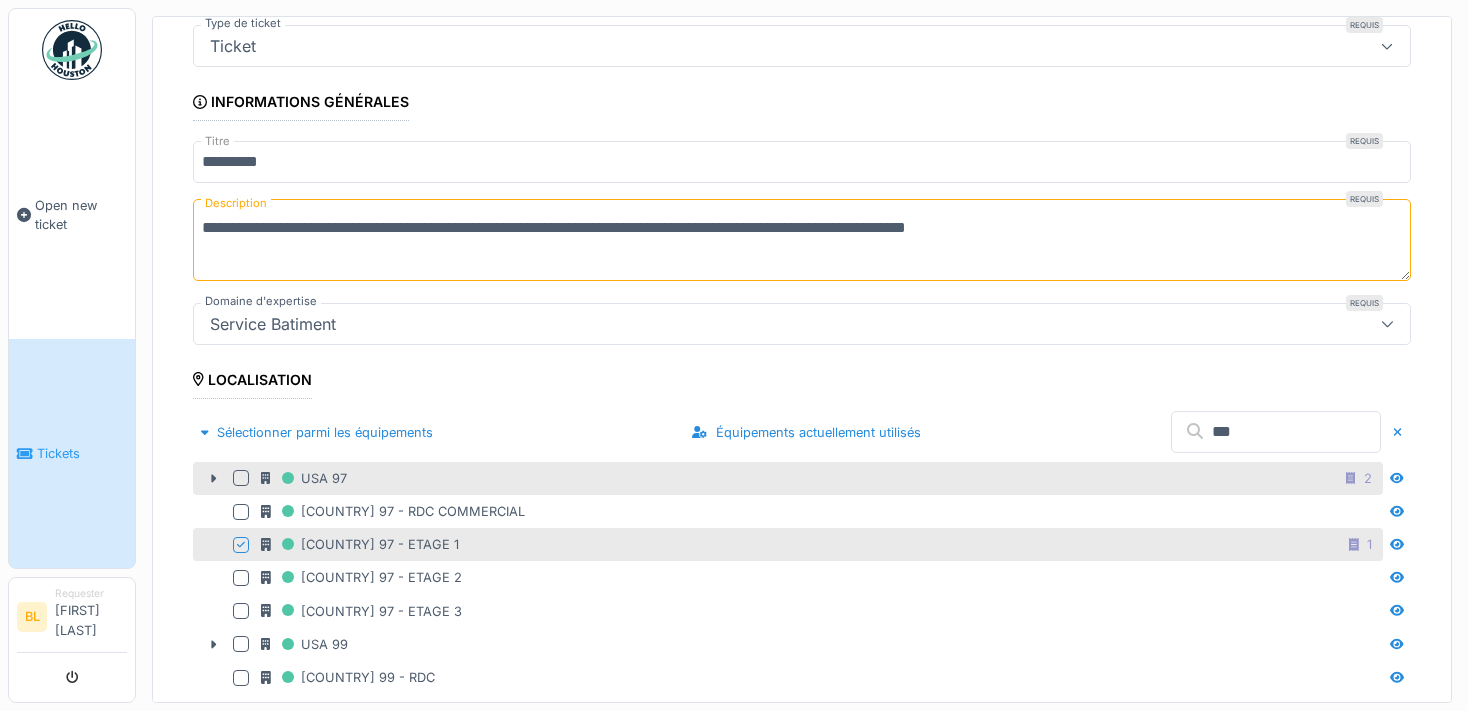 click at bounding box center [241, 478] 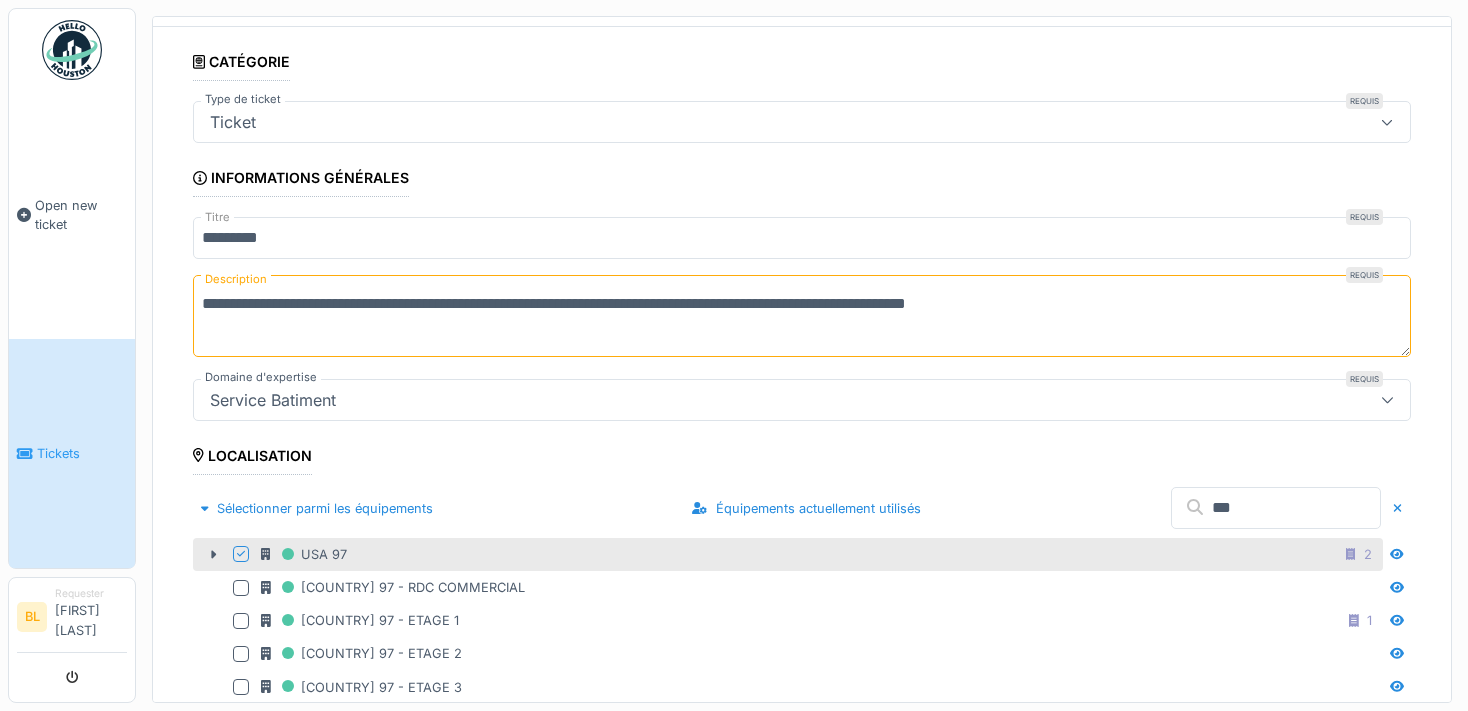 scroll, scrollTop: 0, scrollLeft: 0, axis: both 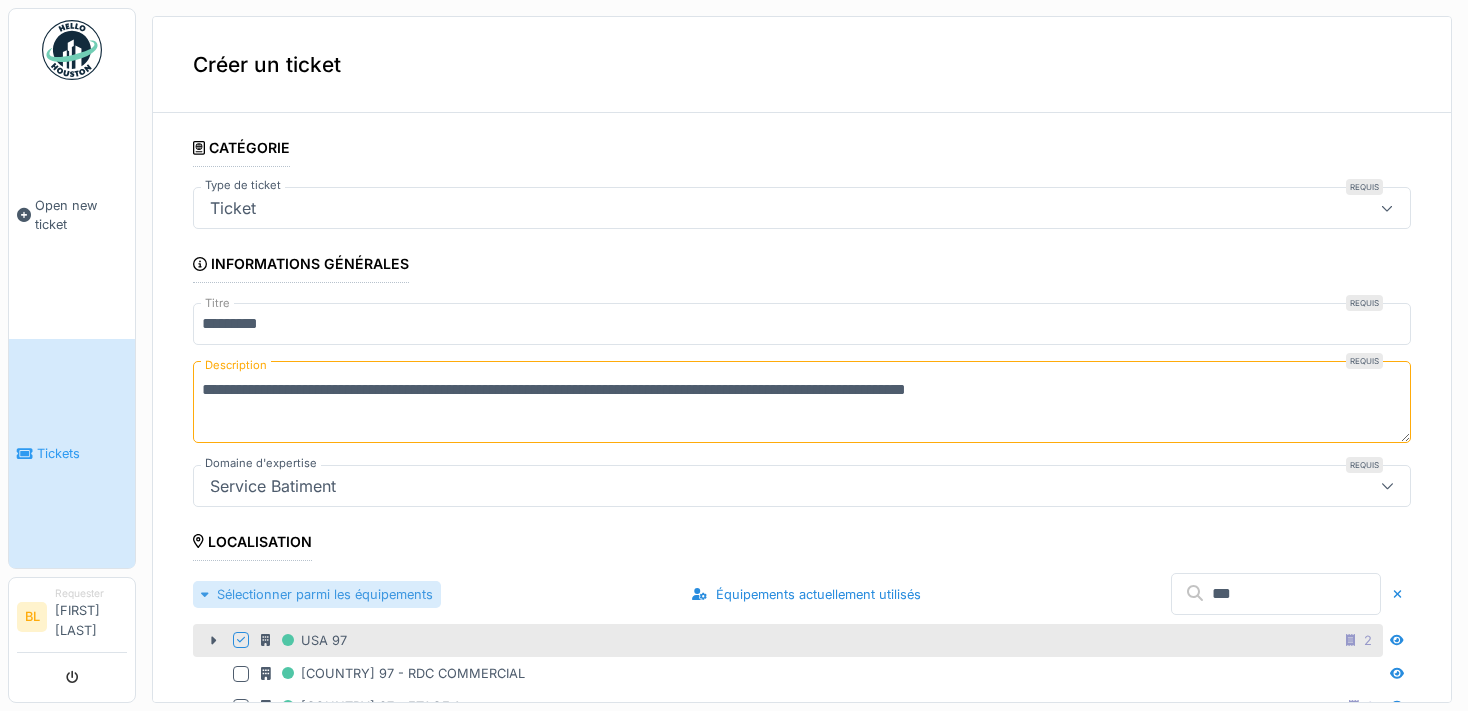 click on "Sélectionner parmi les équipements" at bounding box center (317, 594) 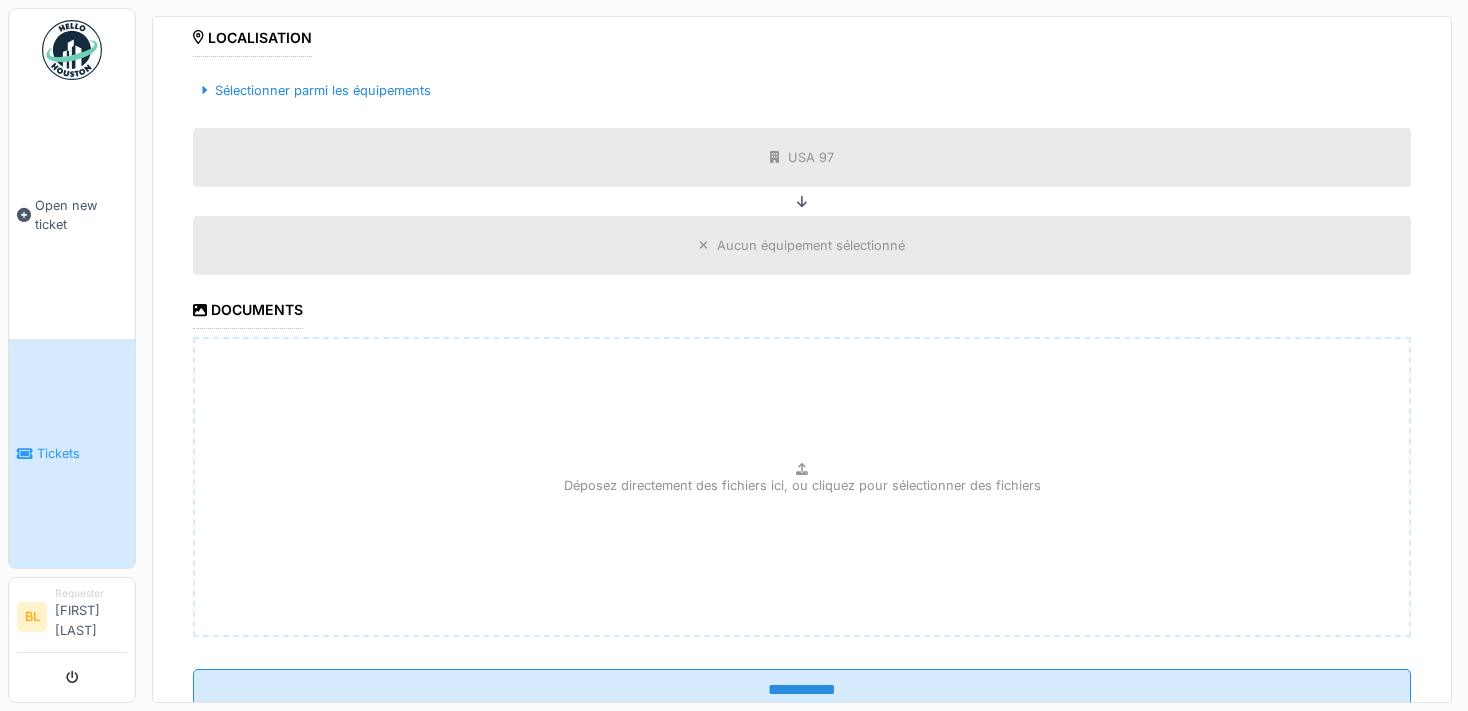 scroll, scrollTop: 560, scrollLeft: 0, axis: vertical 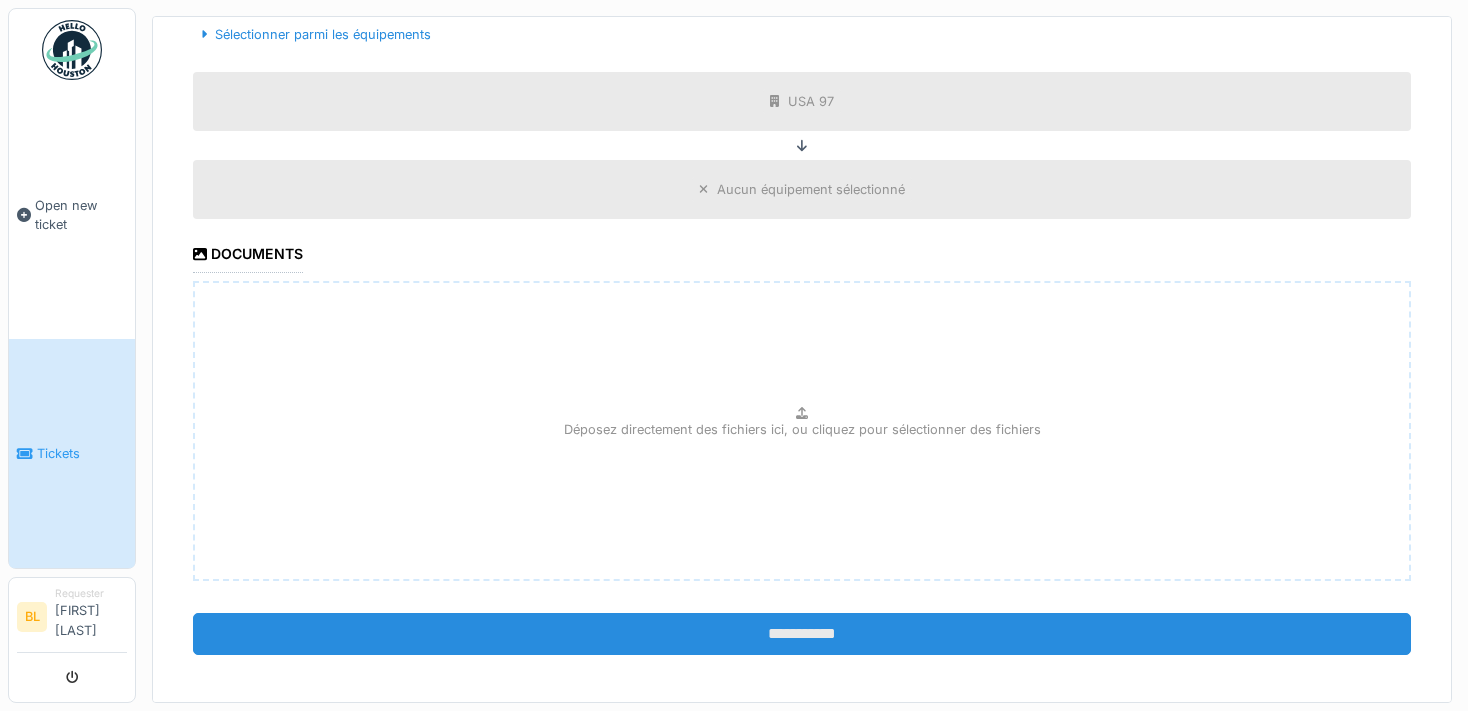 click on "**********" at bounding box center [802, 634] 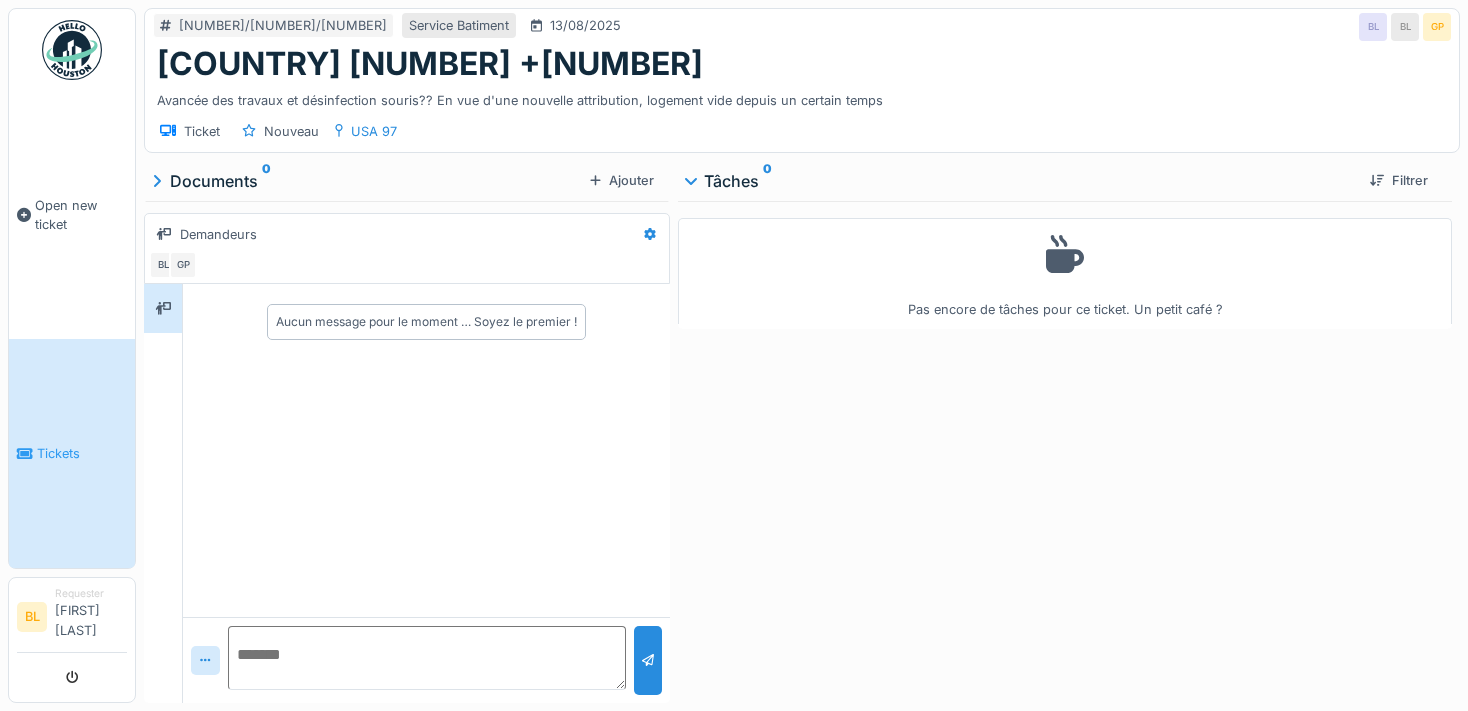 scroll, scrollTop: 0, scrollLeft: 0, axis: both 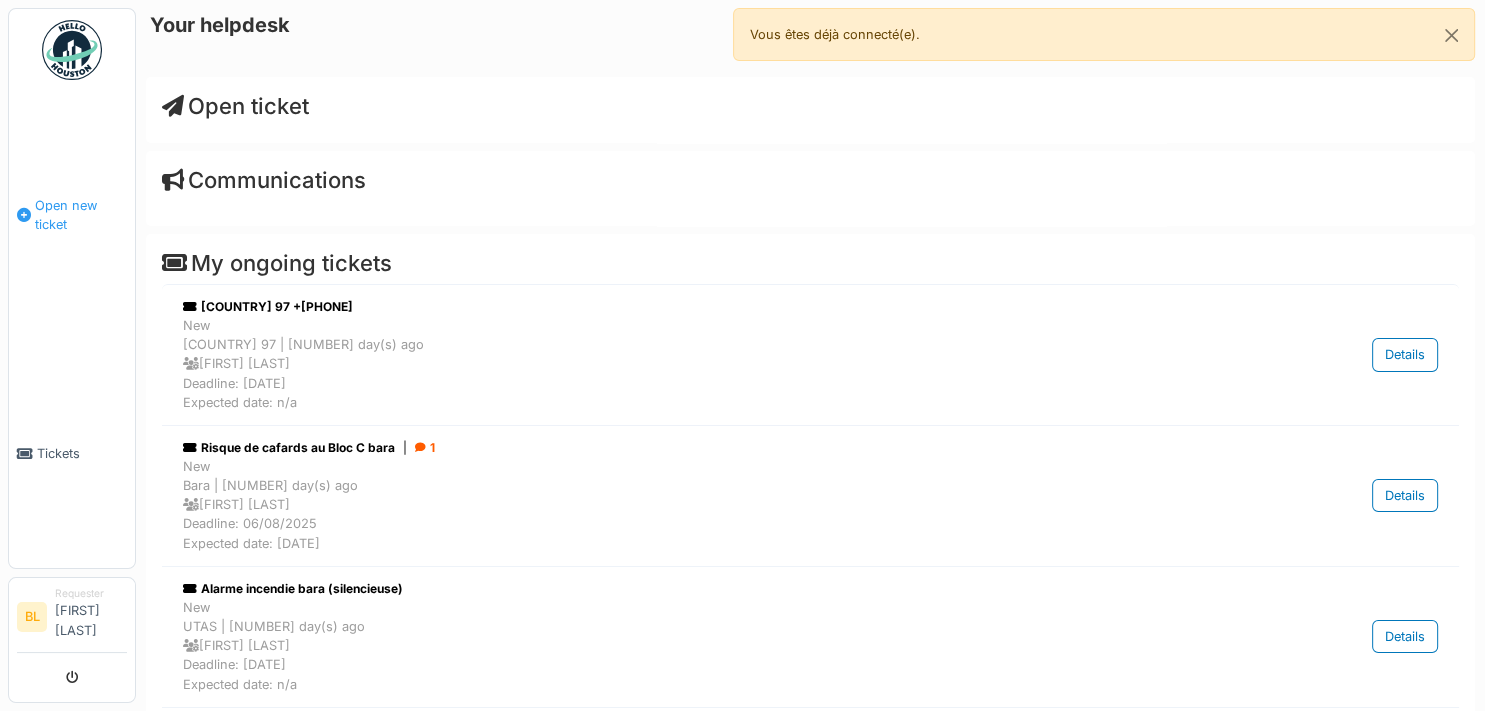 click on "Open new ticket" at bounding box center (81, 215) 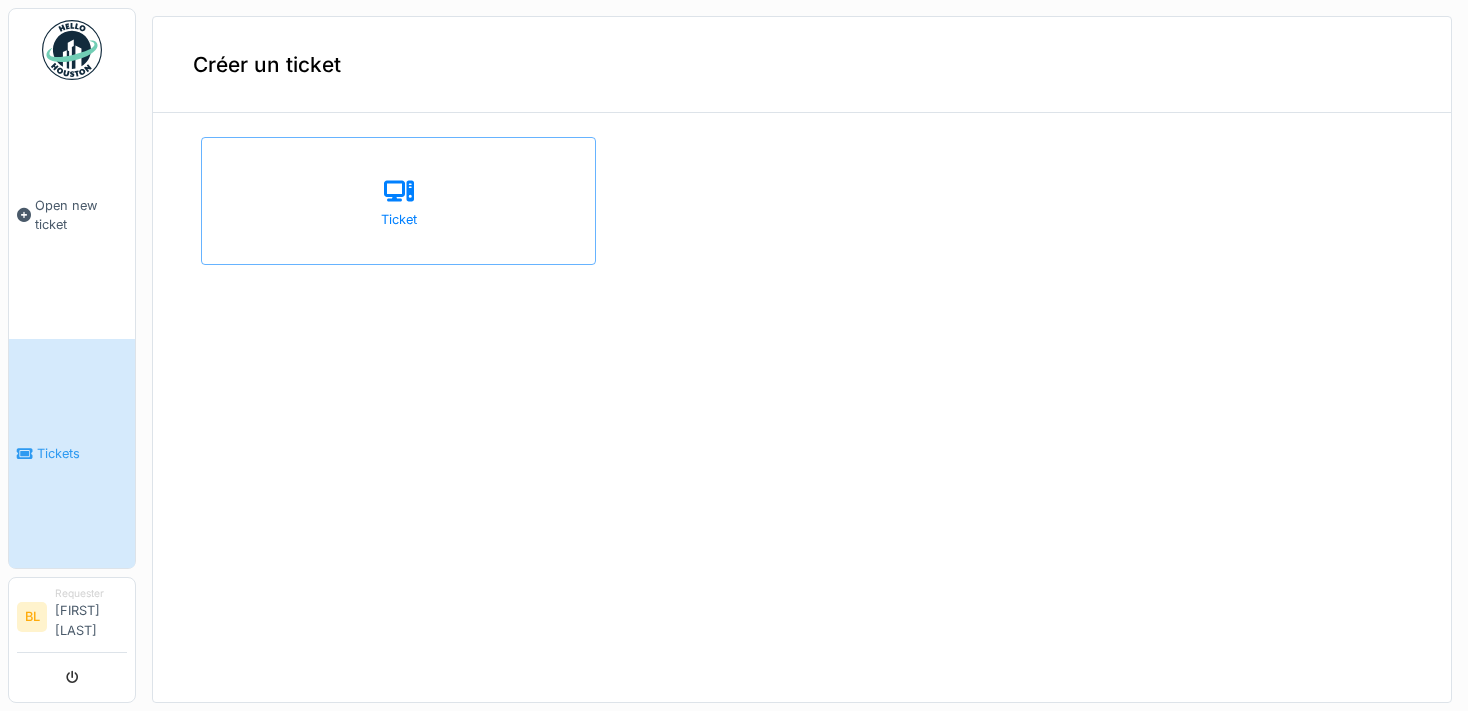 scroll, scrollTop: 0, scrollLeft: 0, axis: both 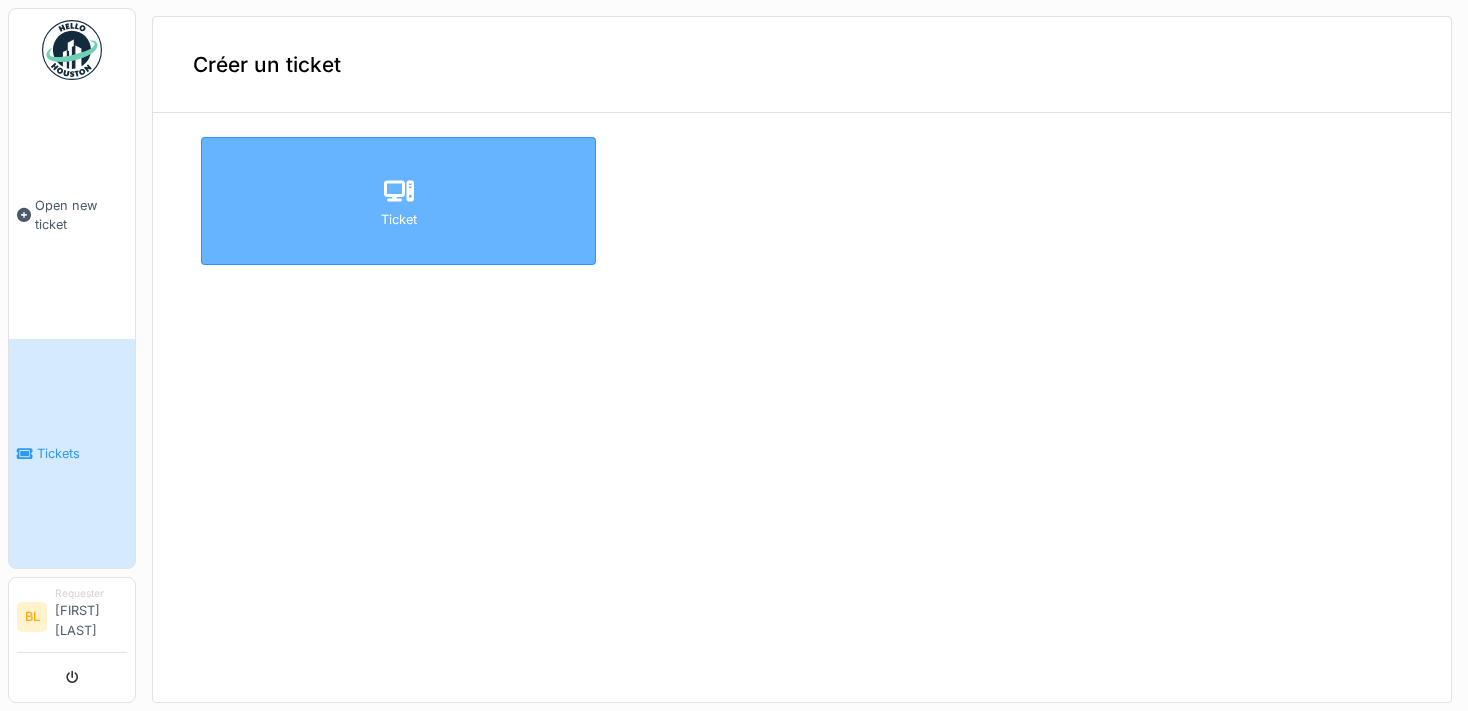 click 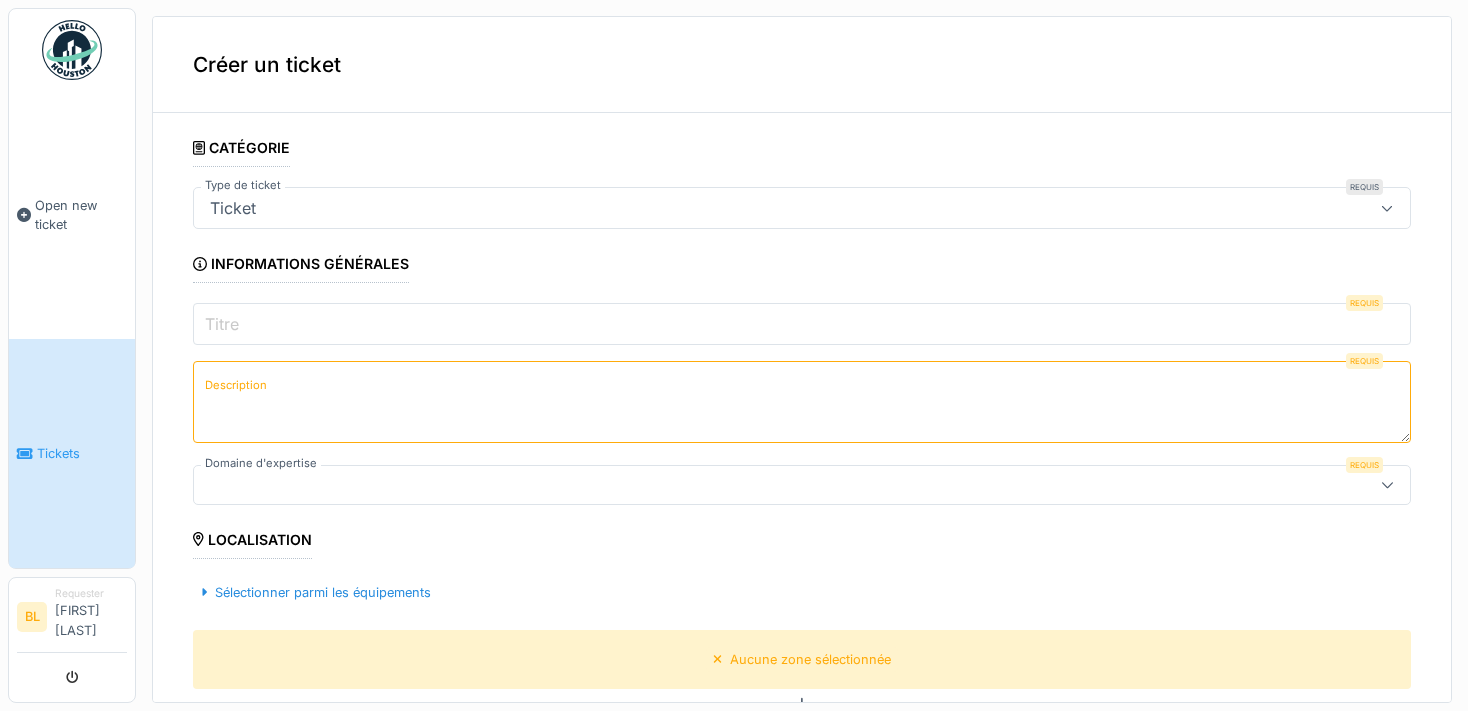 click on "Titre" at bounding box center [802, 324] 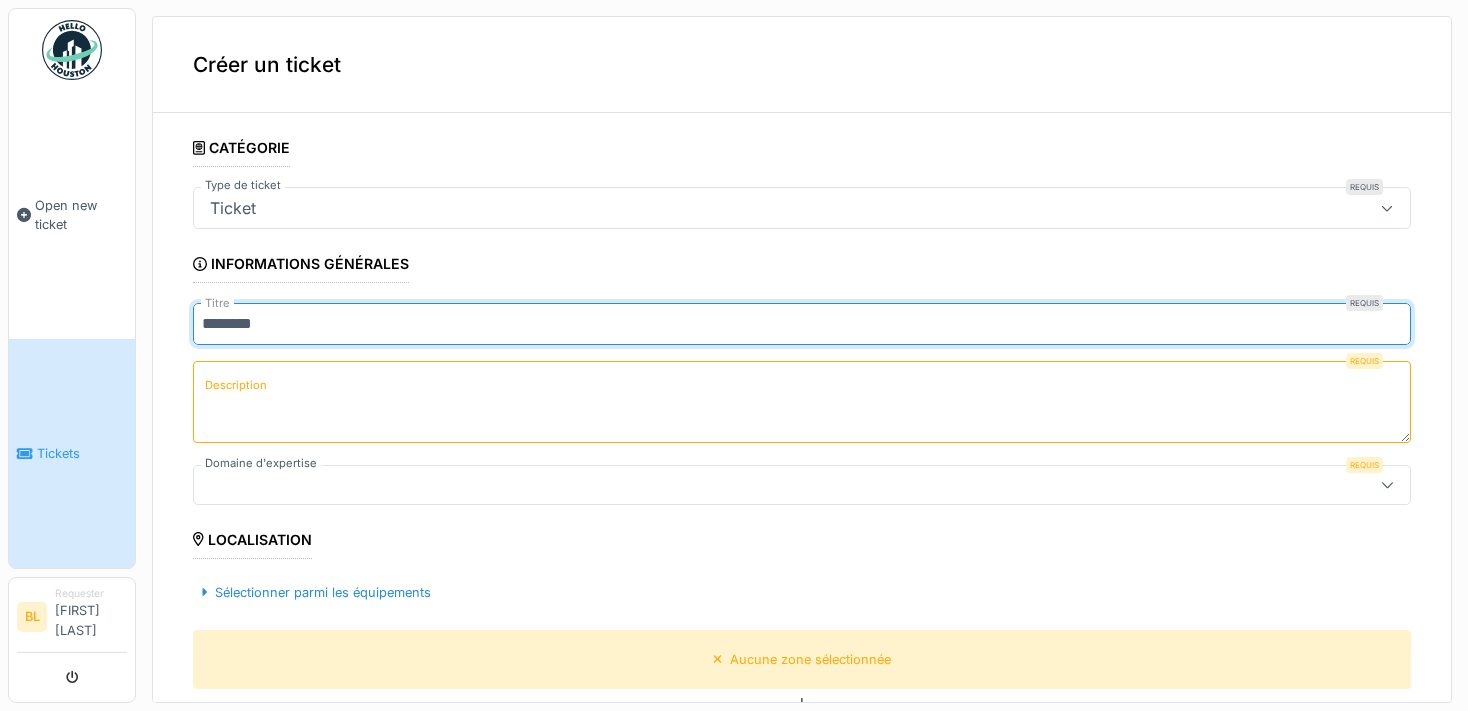 type on "********" 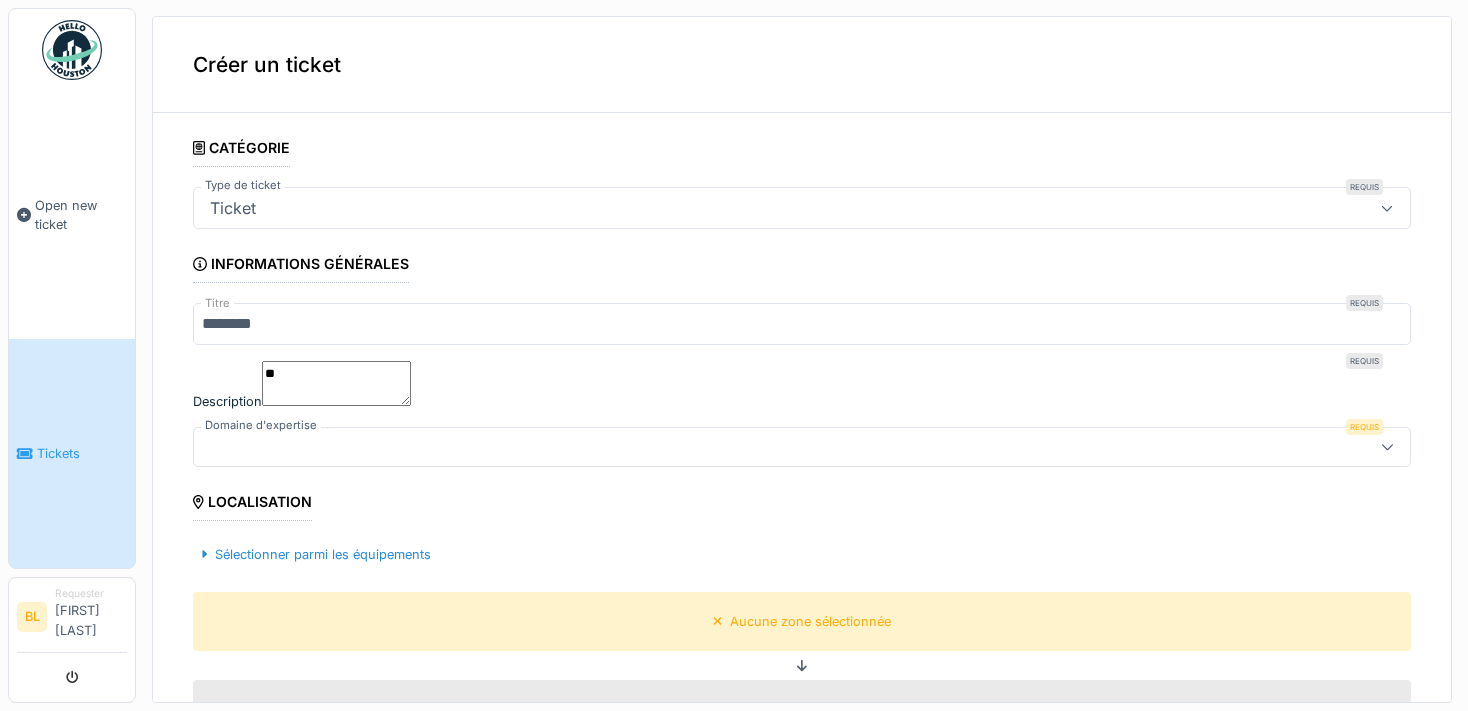 type on "*" 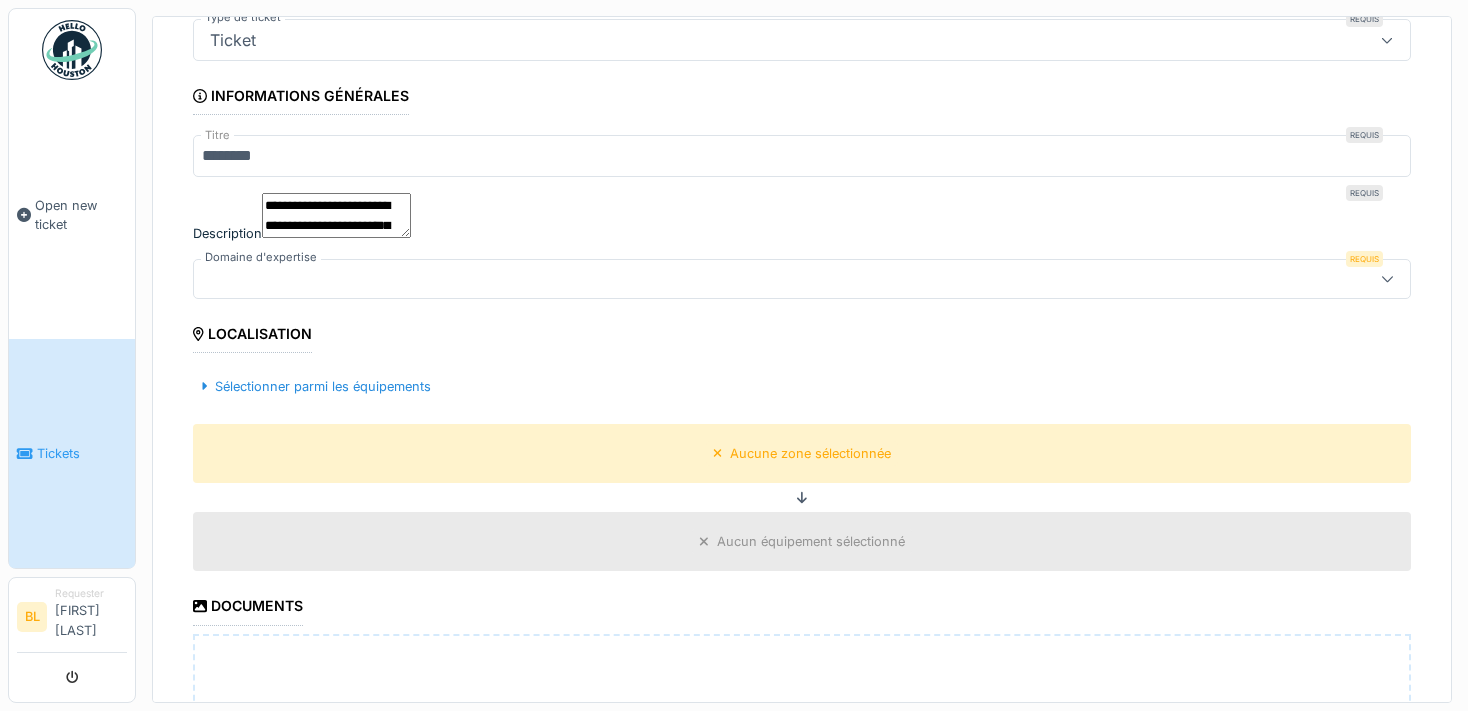 scroll, scrollTop: 192, scrollLeft: 0, axis: vertical 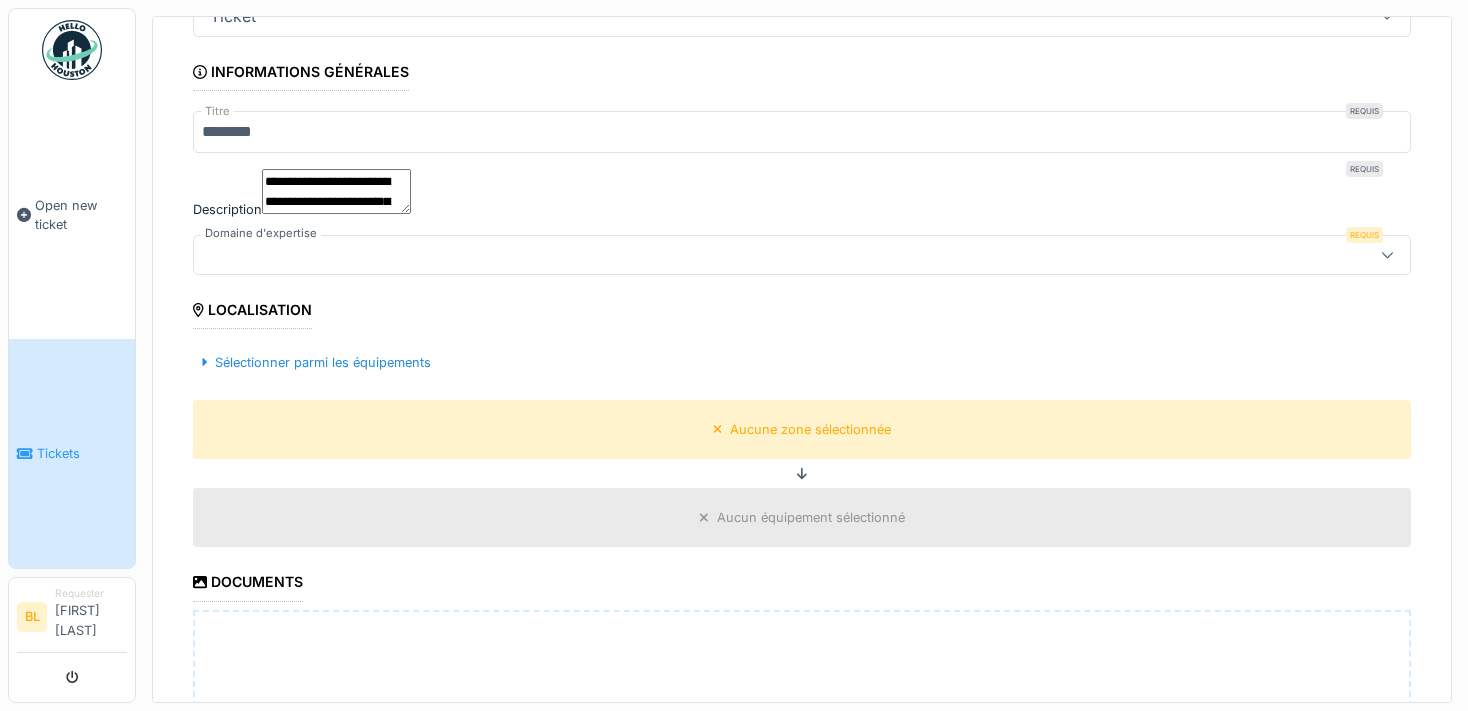 type on "**********" 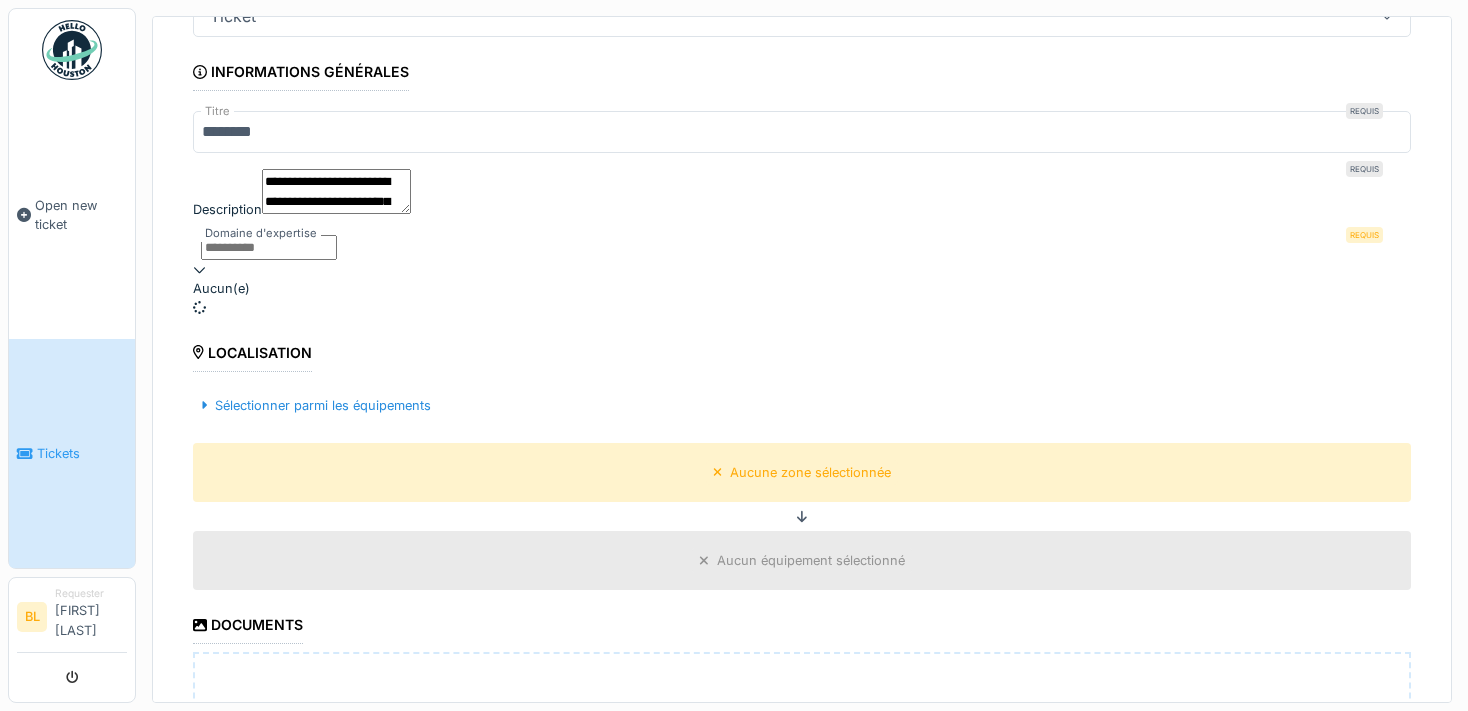 scroll, scrollTop: 1, scrollLeft: 0, axis: vertical 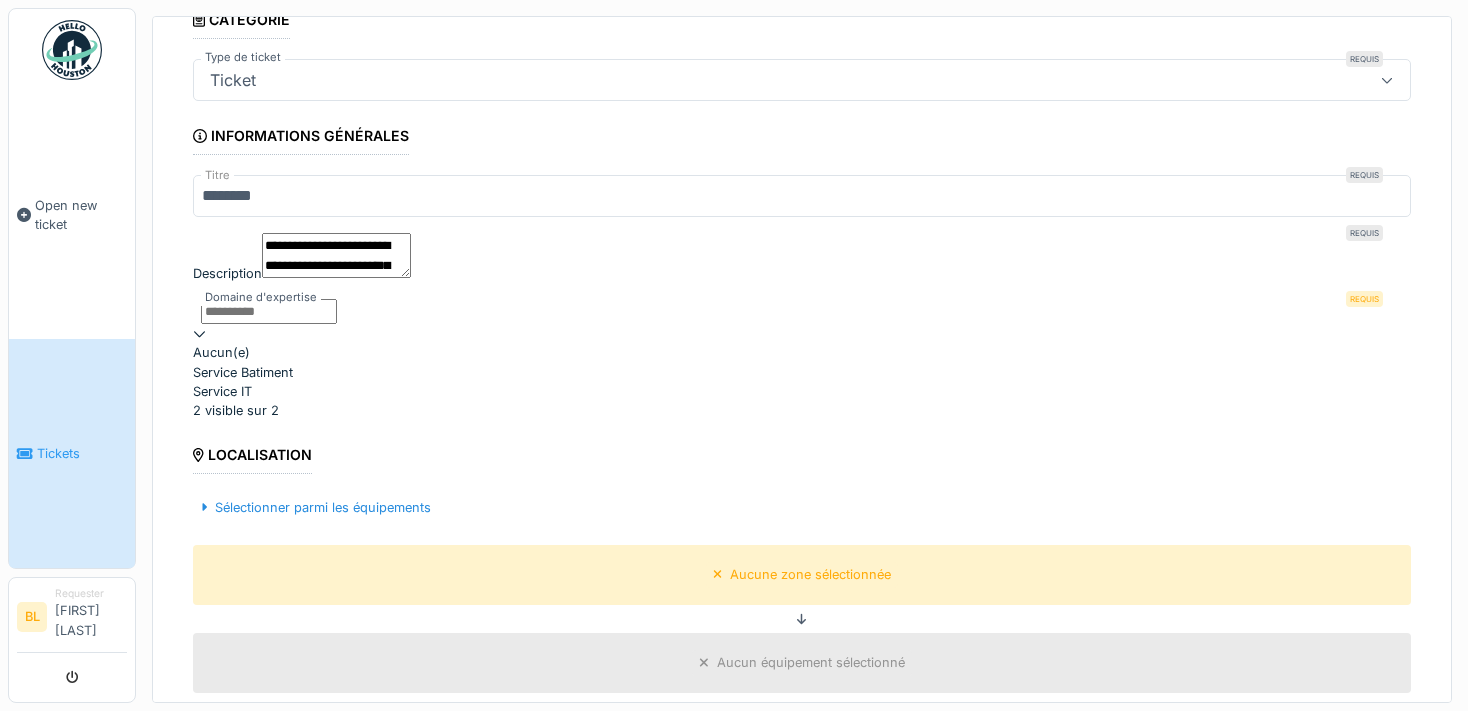 click on "Service Batiment" at bounding box center [802, 372] 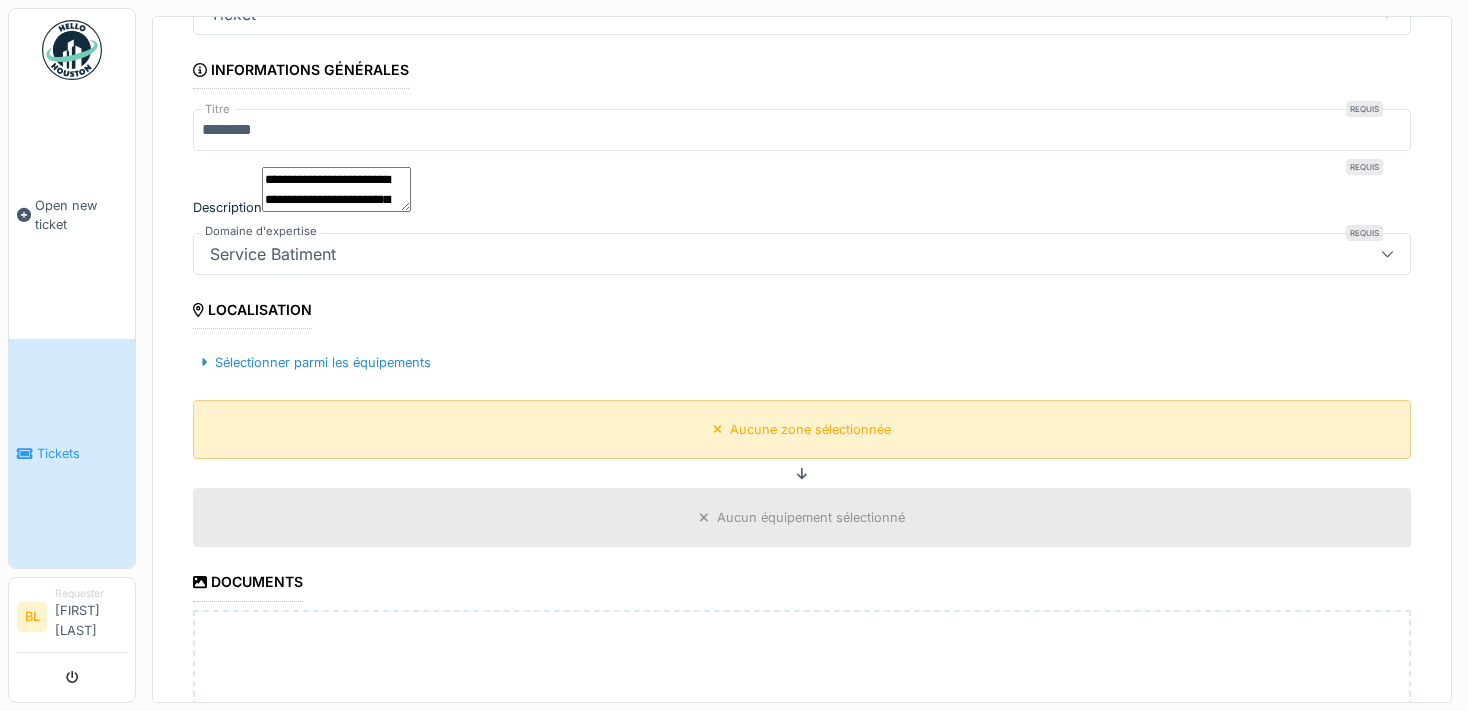 scroll, scrollTop: 176, scrollLeft: 0, axis: vertical 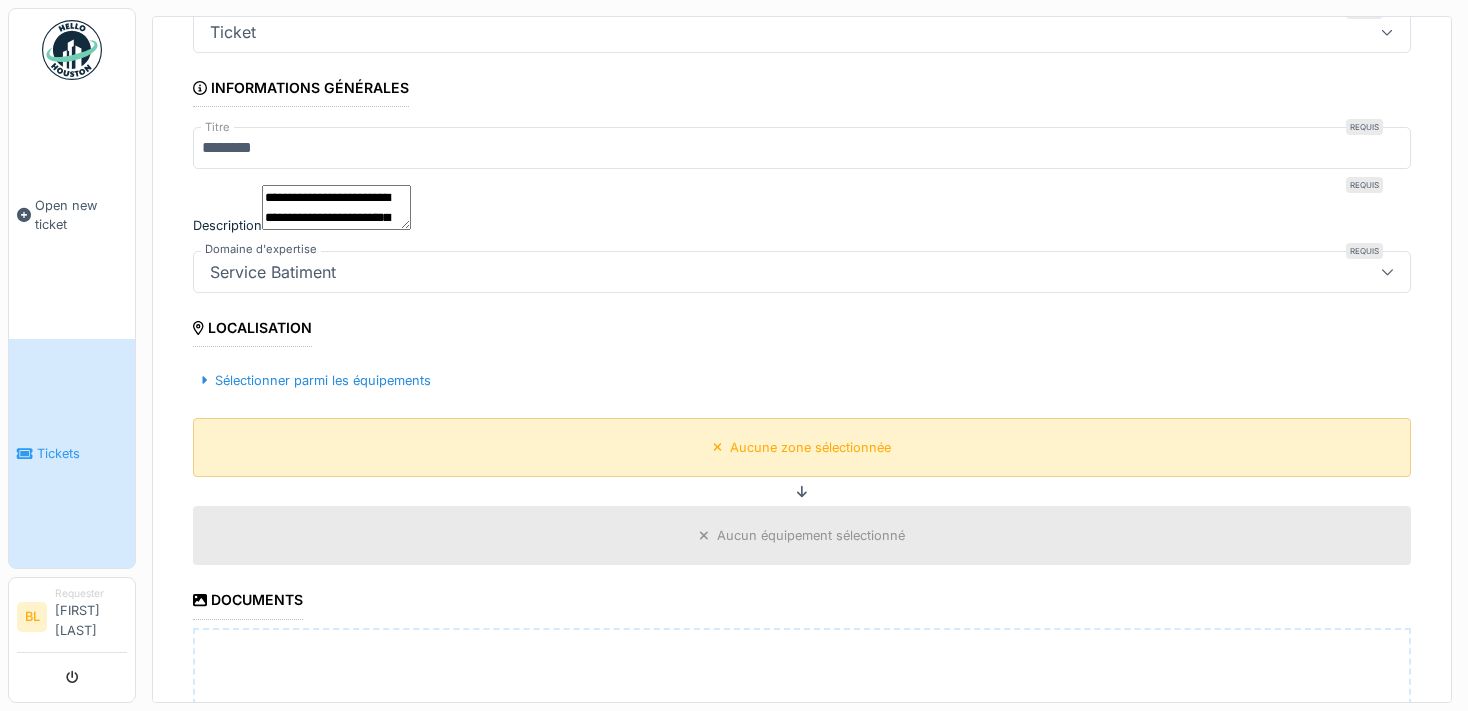 click on "Aucune zone sélectionnée" at bounding box center (802, 447) 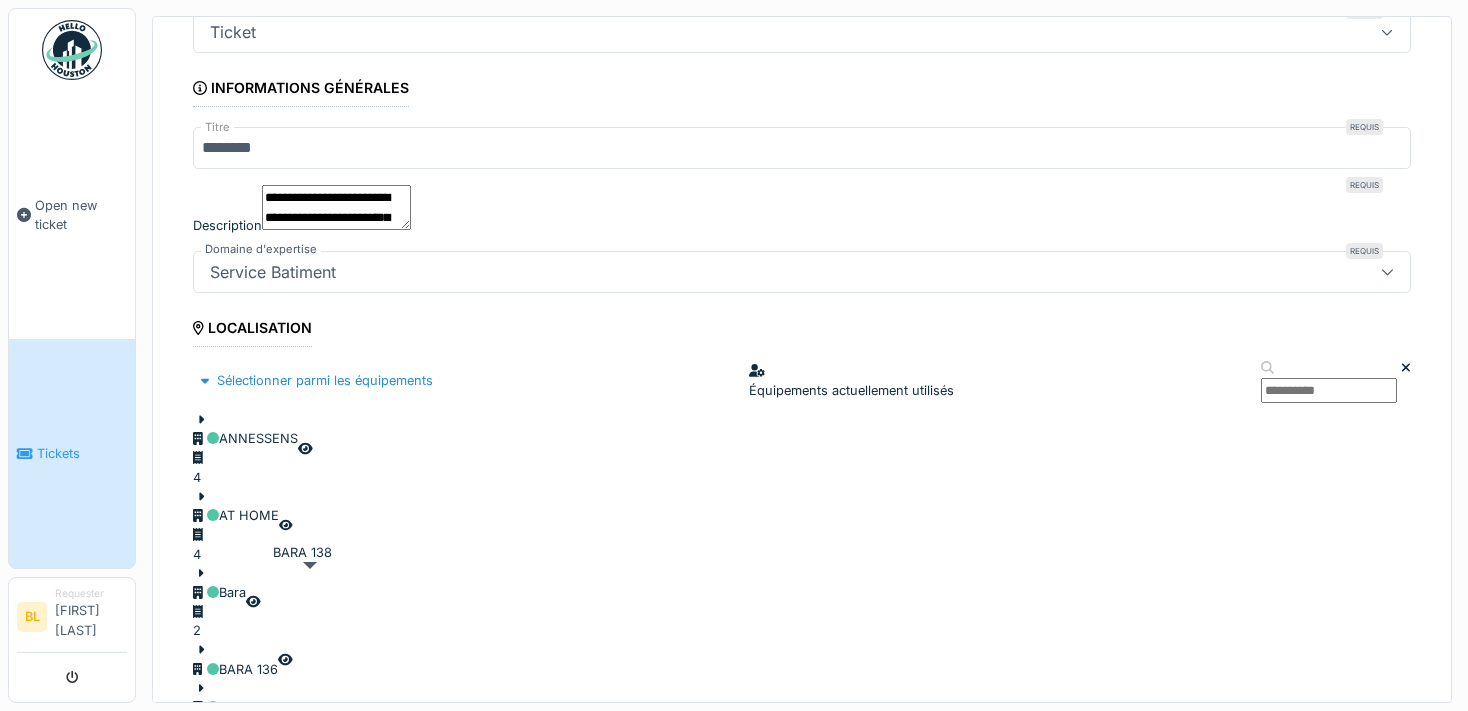 click on "BARA 138" at bounding box center (235, 707) 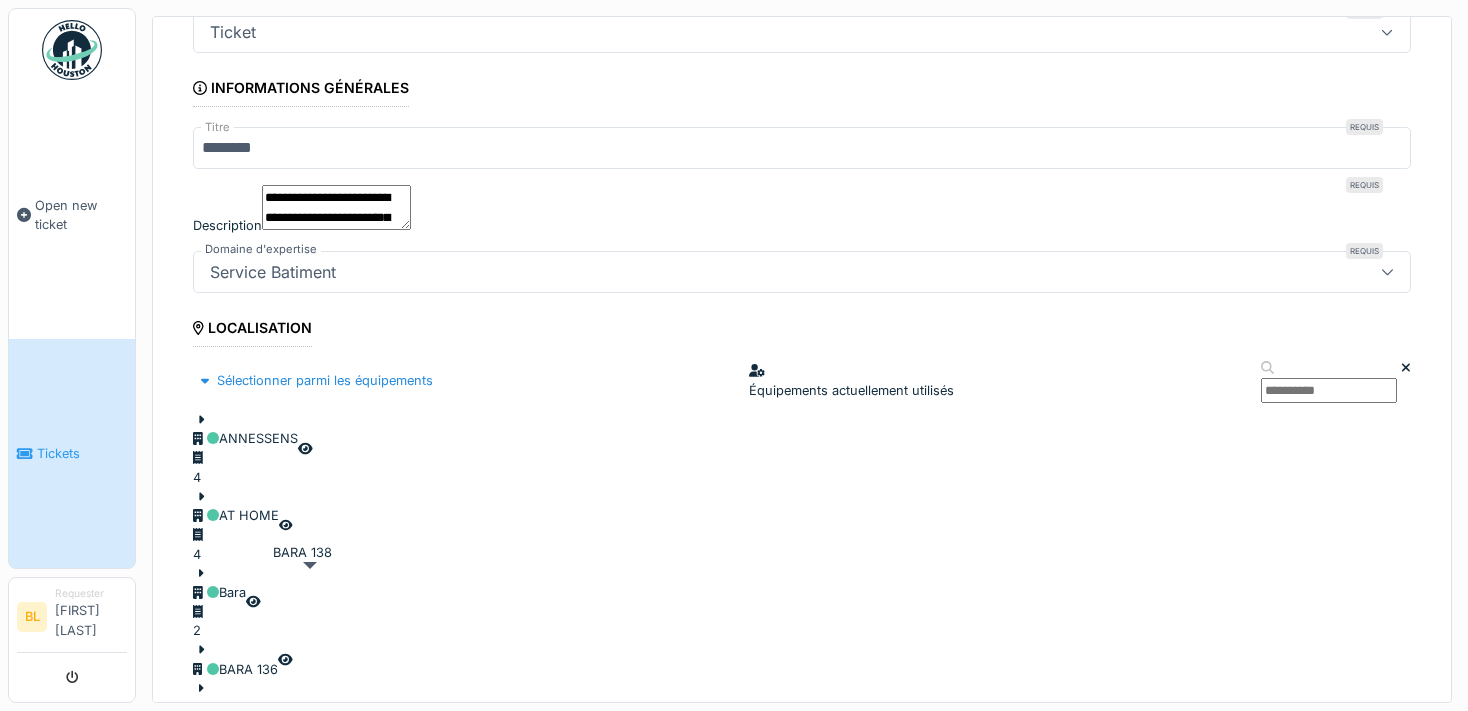 click on "BARA 138" at bounding box center [235, 726] 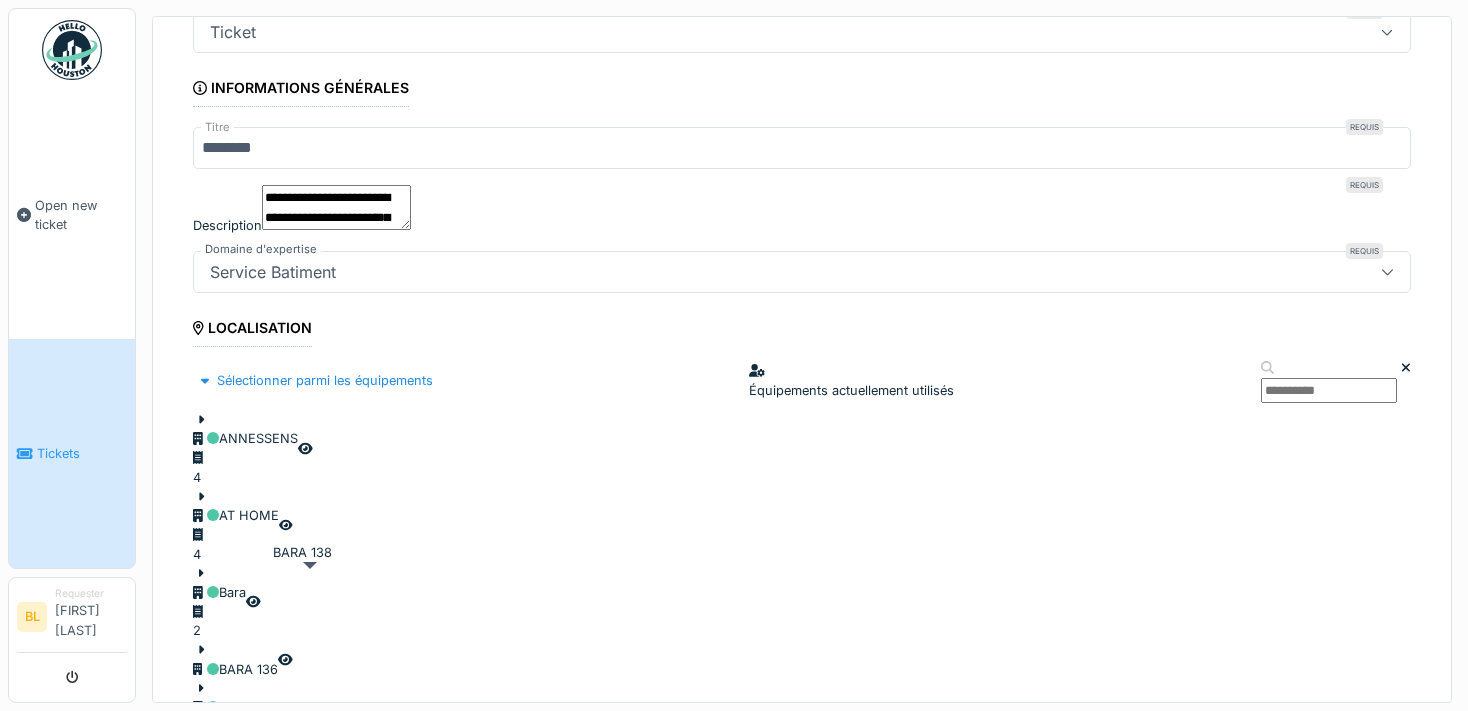 click on "BARA 138" at bounding box center [235, 707] 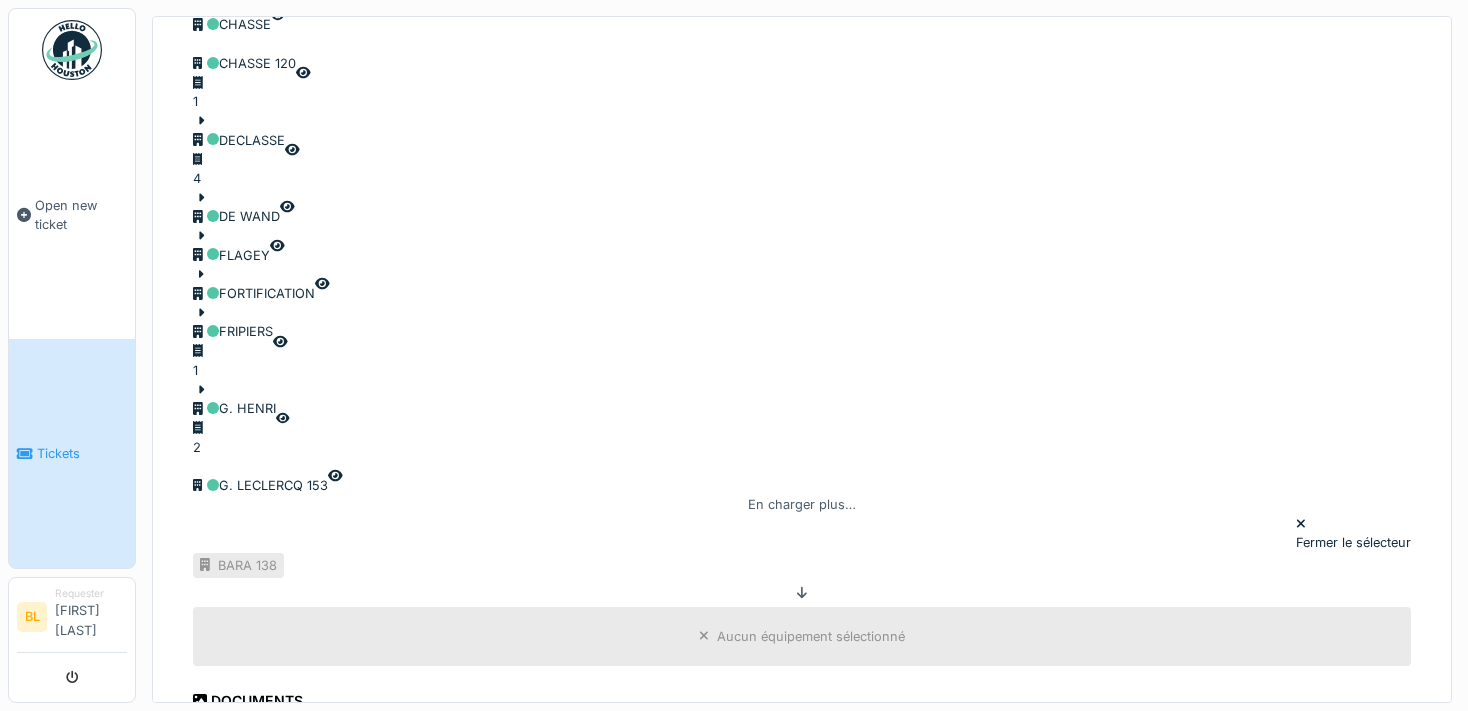 scroll, scrollTop: 1303, scrollLeft: 0, axis: vertical 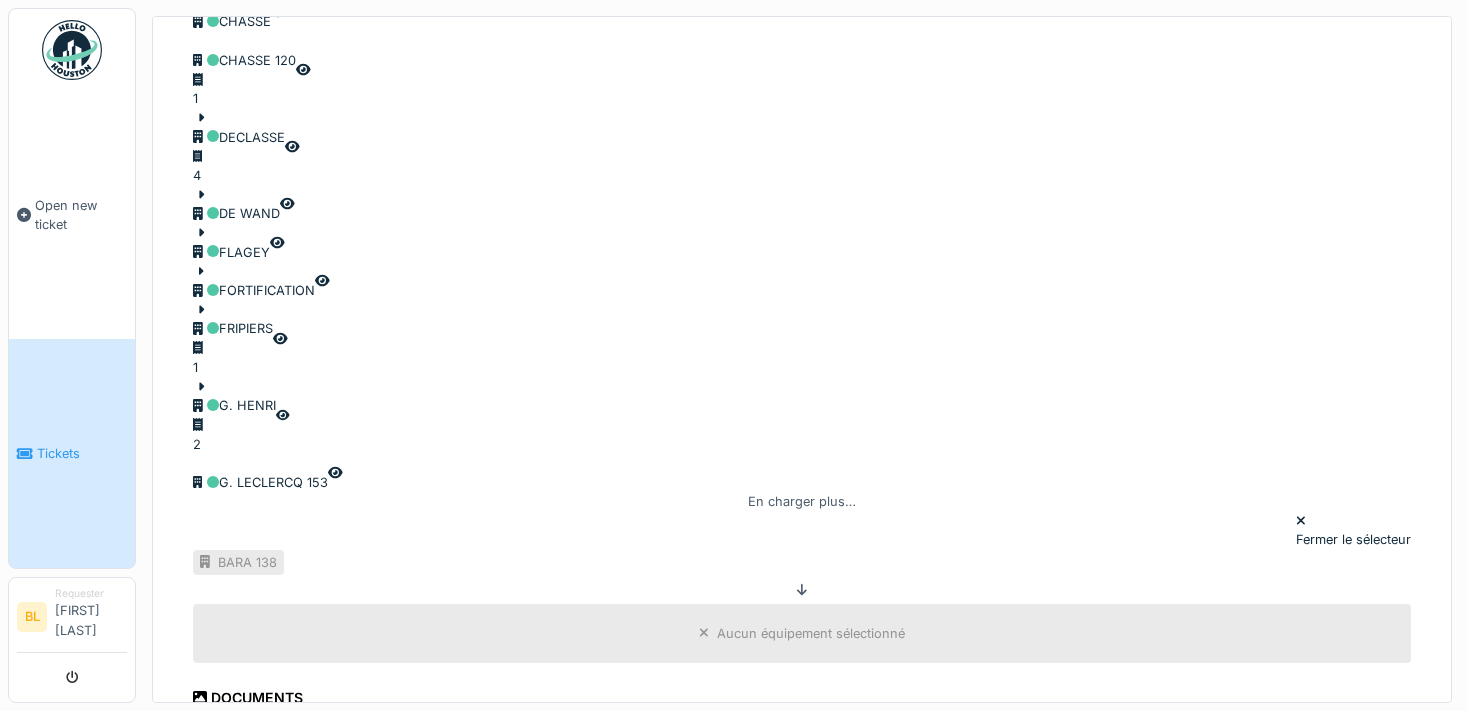 click on "**********" at bounding box center (802, 1078) 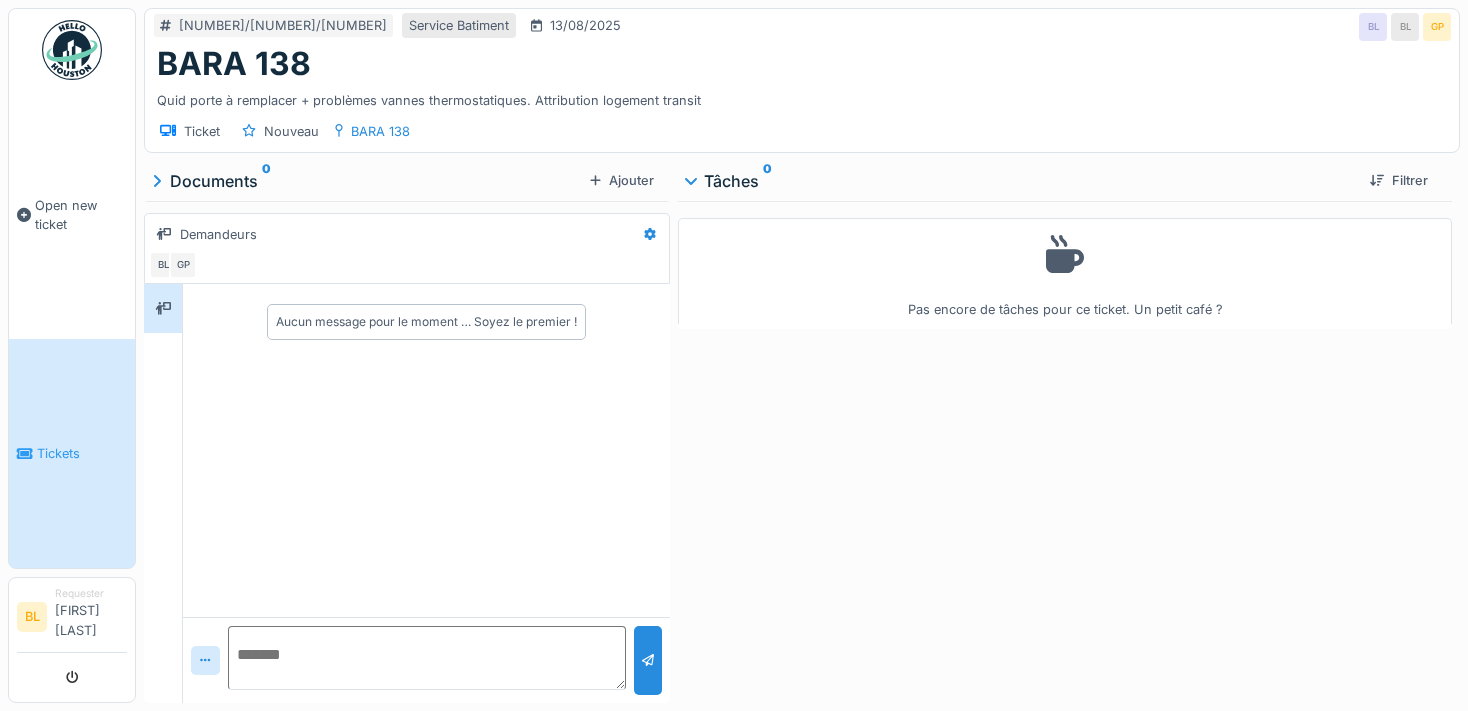 scroll, scrollTop: 0, scrollLeft: 0, axis: both 